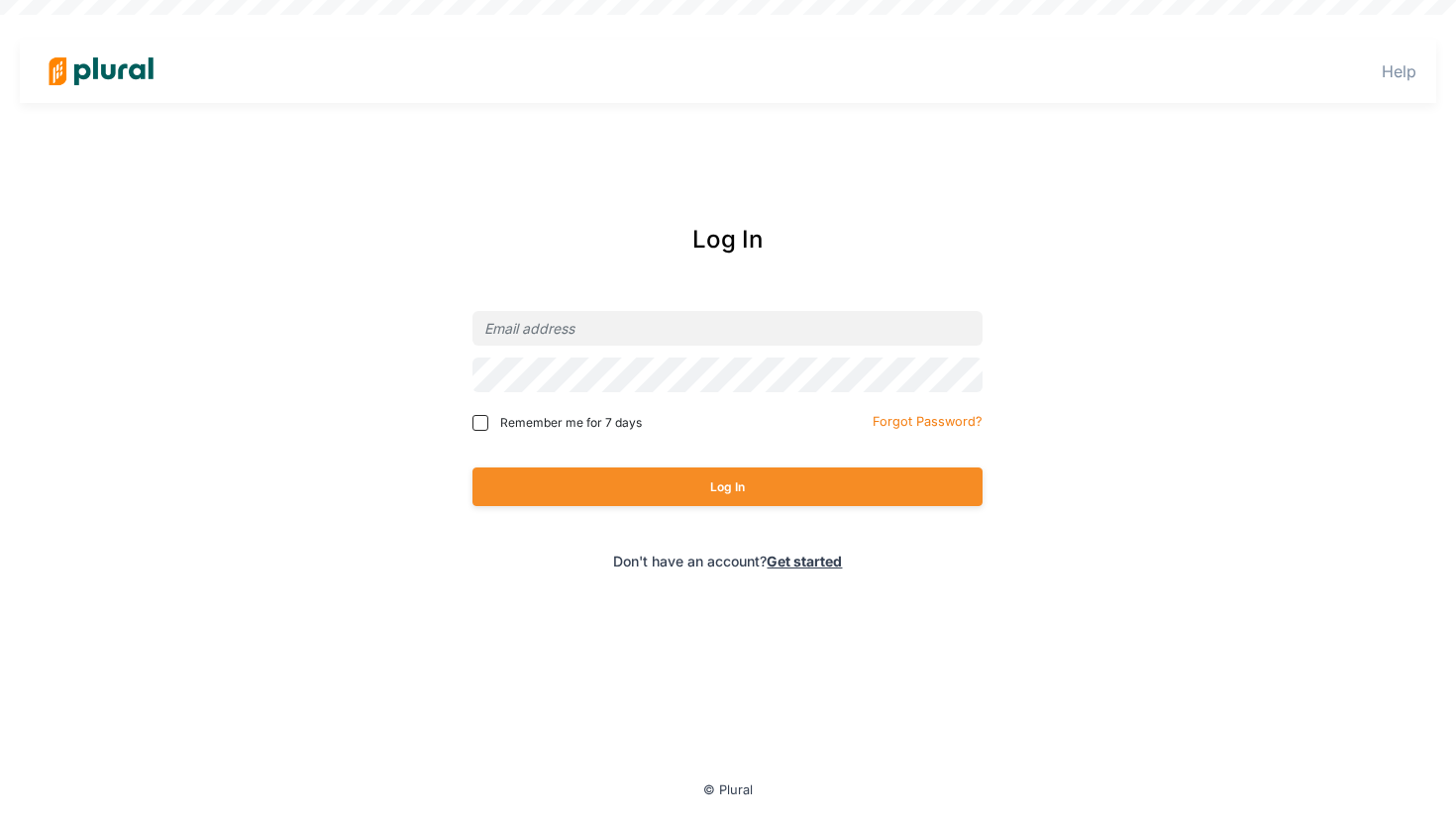 scroll, scrollTop: 0, scrollLeft: 0, axis: both 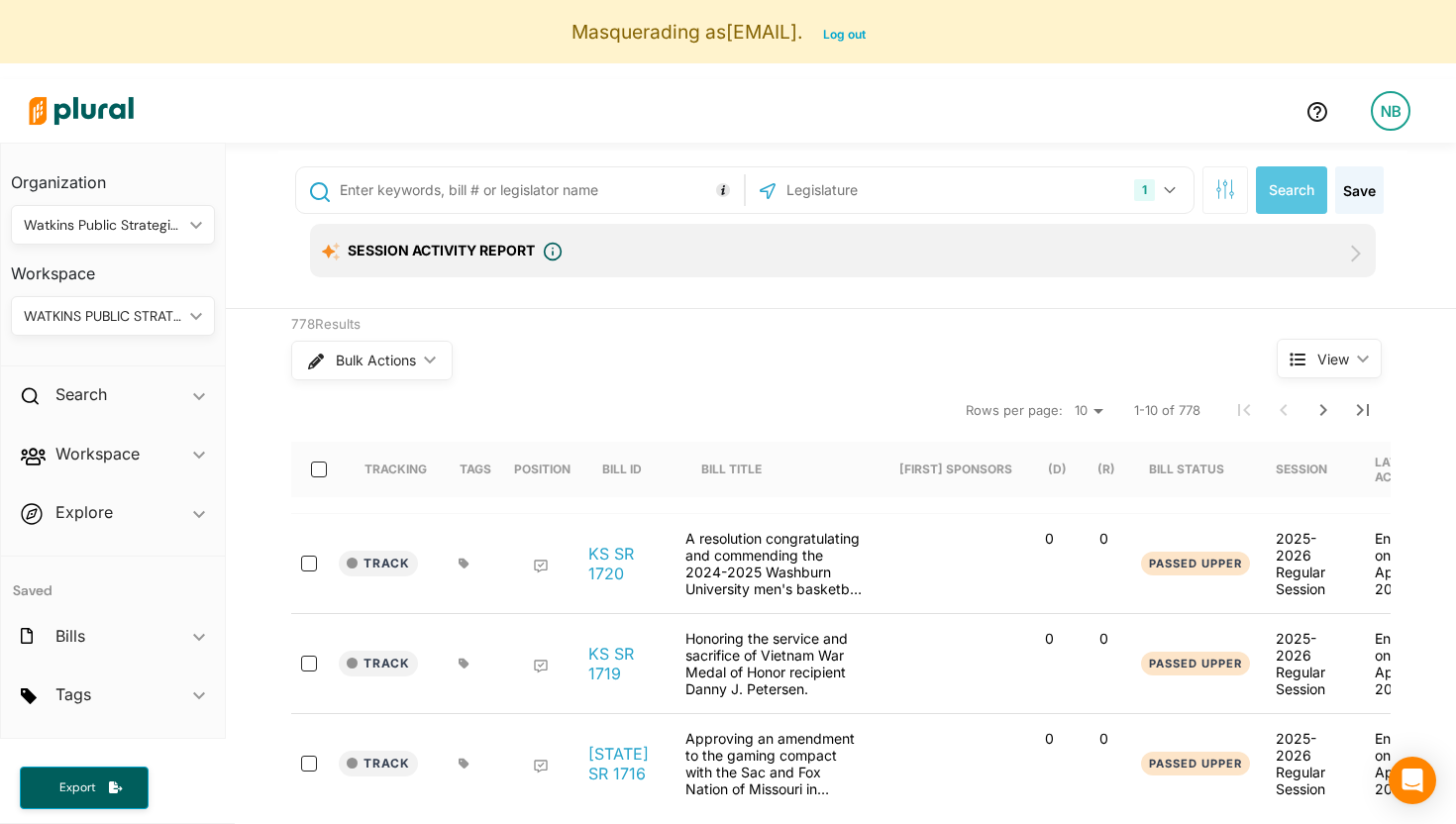 click on "WATKINS PUBLIC STRATEGIES" at bounding box center [103, 316] 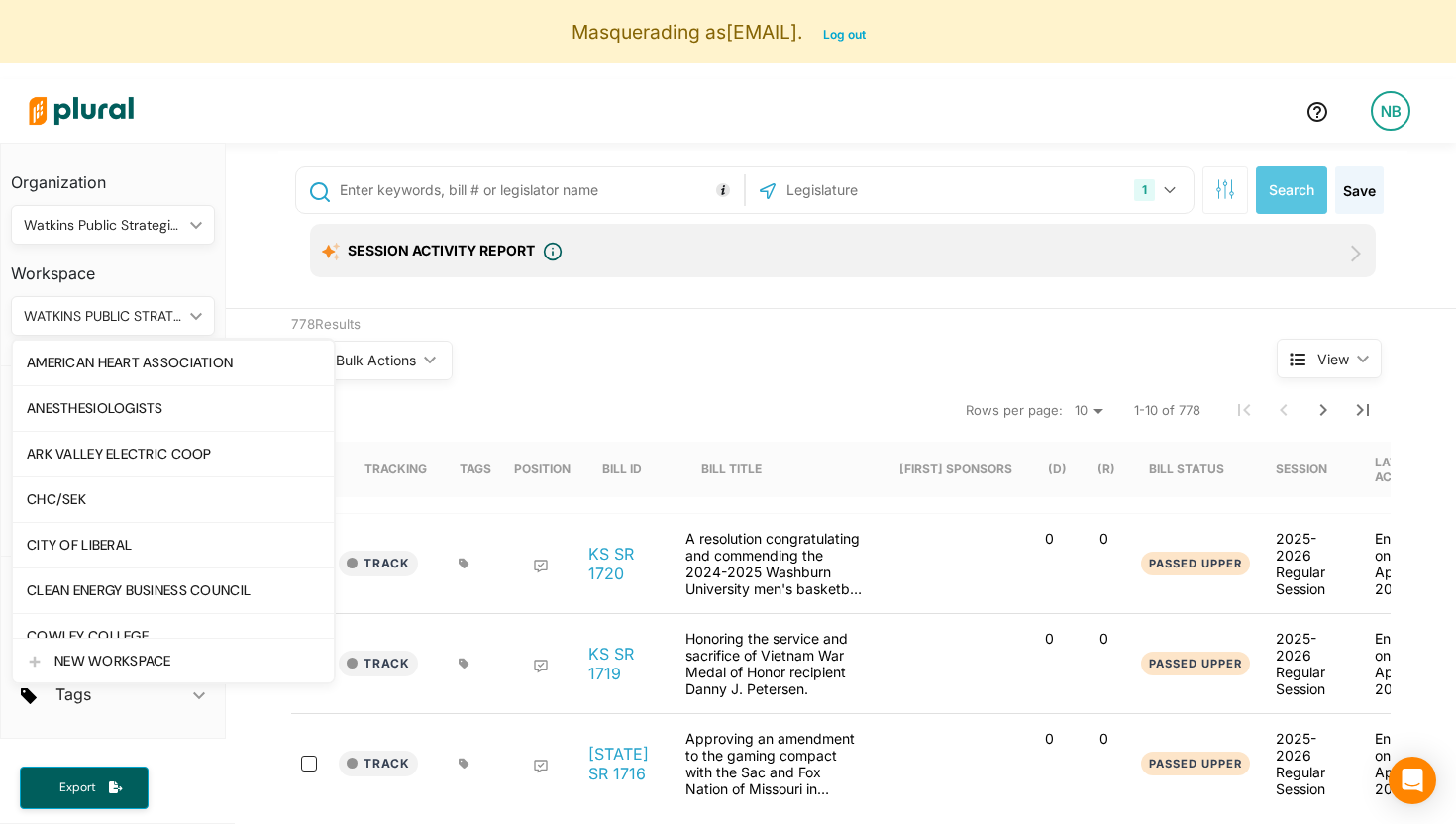 click on "WATKINS PUBLIC STRATEGIES" at bounding box center [103, 316] 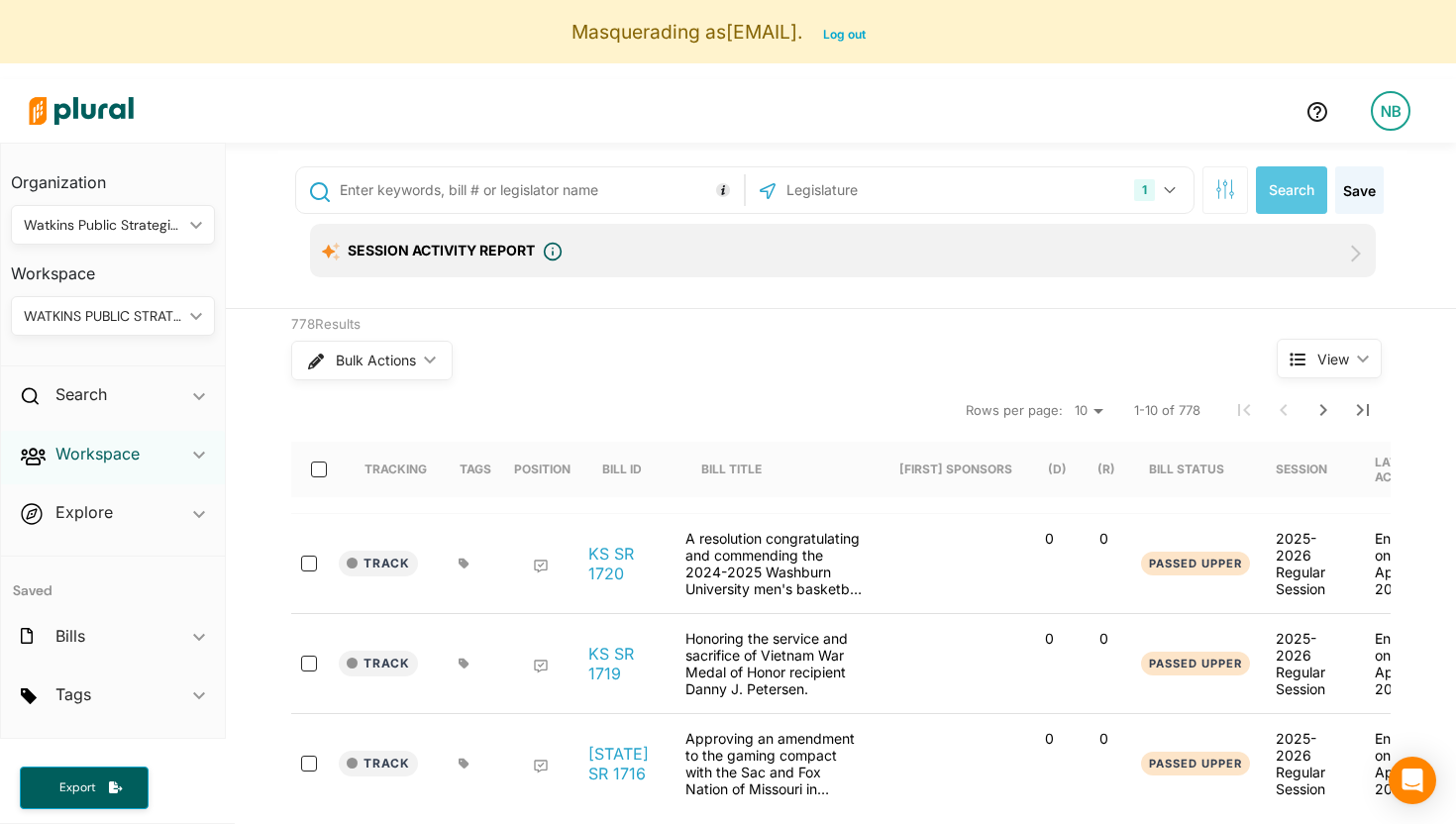 click on "Workspace" at bounding box center (97, 454) 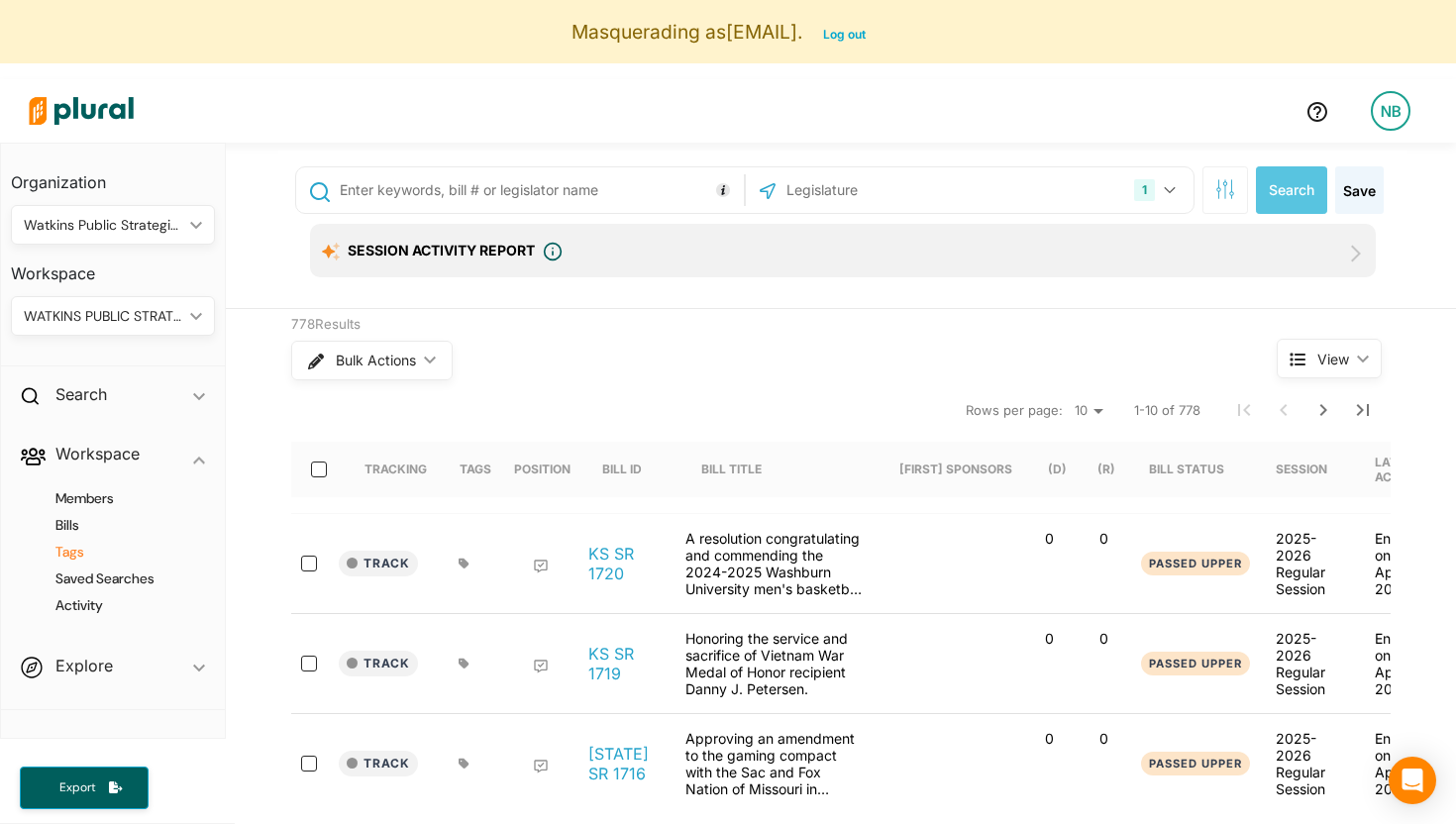 click on "Tags" at bounding box center [118, 552] 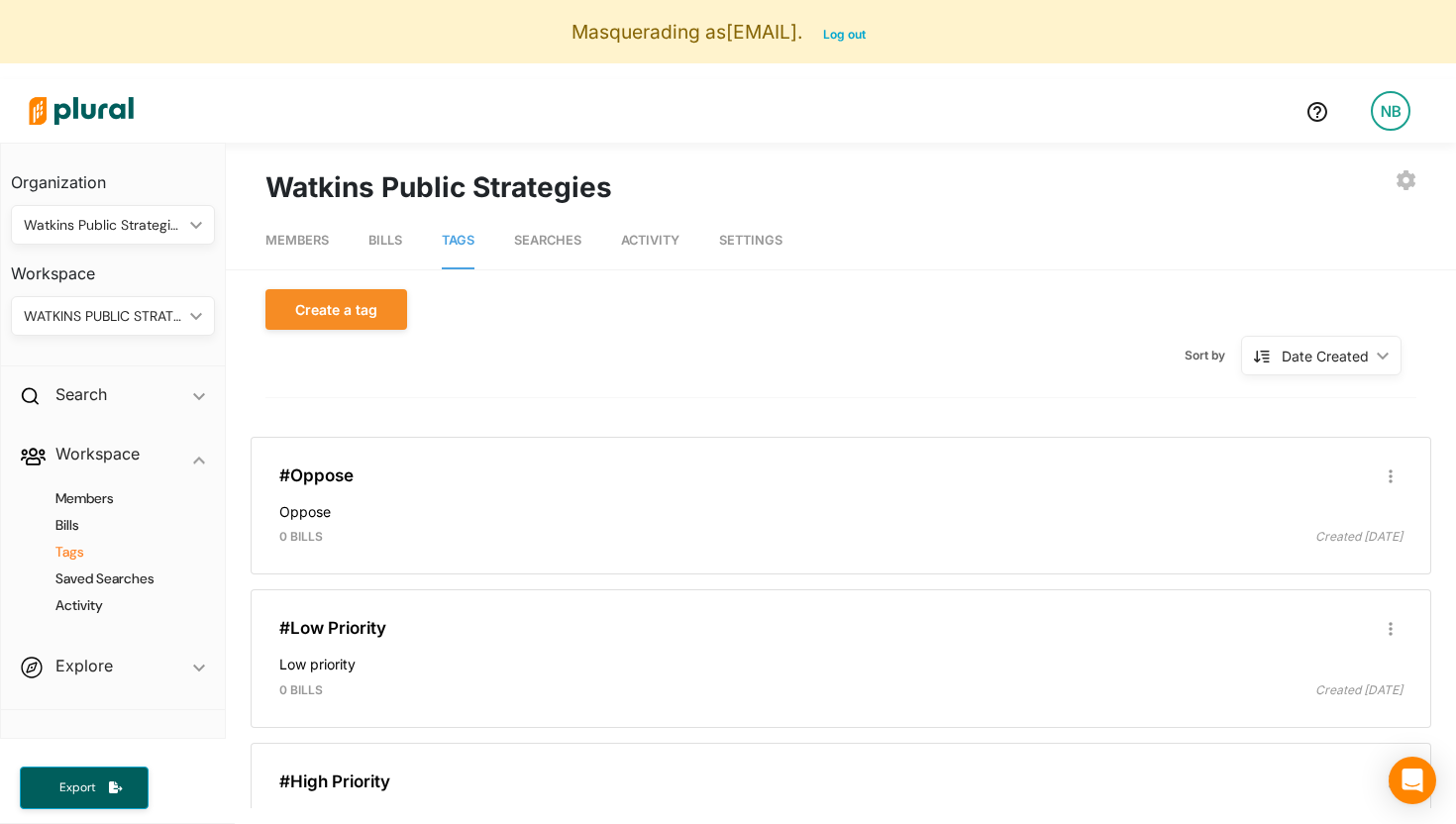 drag, startPoint x: 263, startPoint y: 194, endPoint x: 675, endPoint y: 201, distance: 412.05946 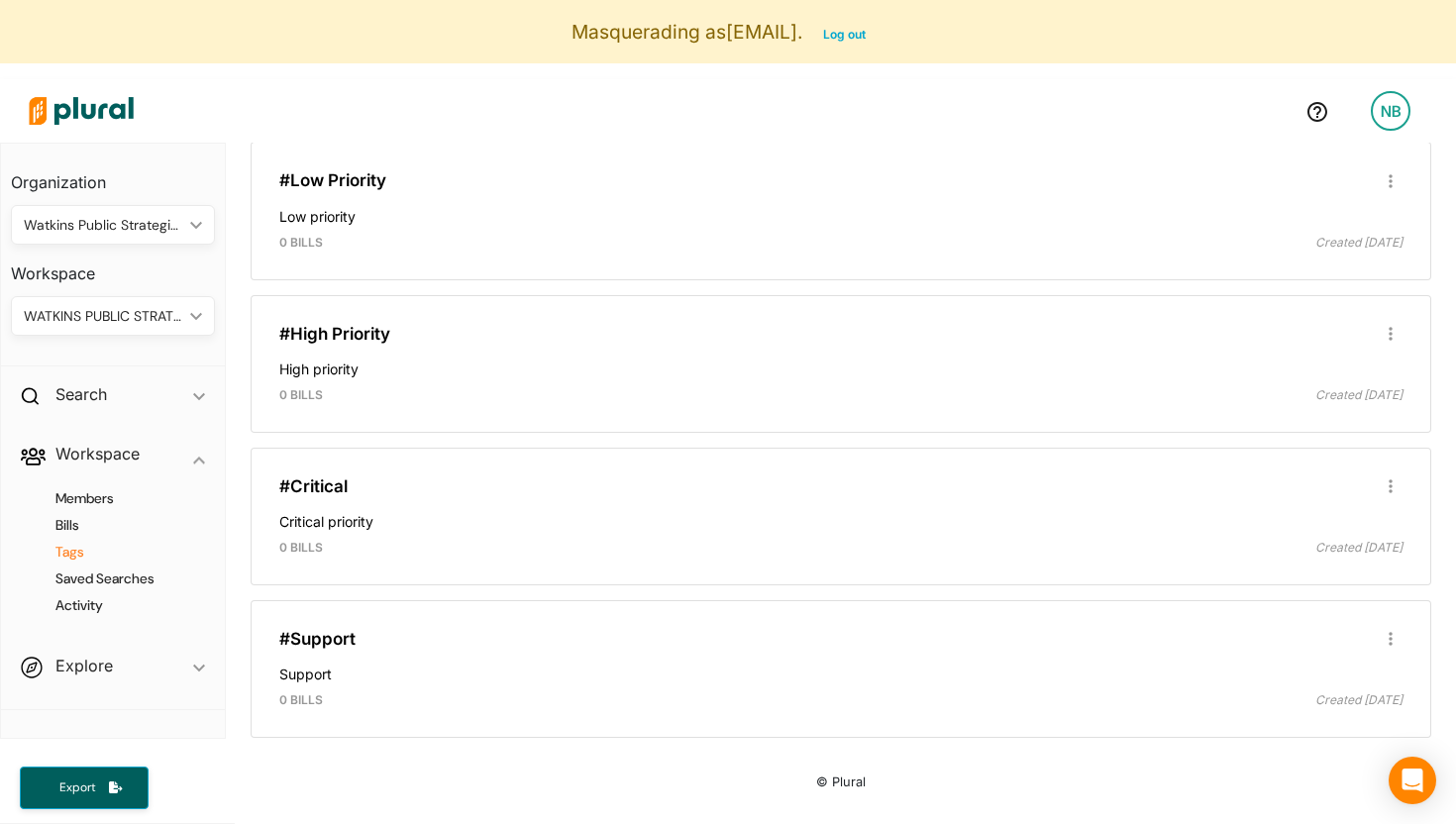 scroll, scrollTop: 0, scrollLeft: 0, axis: both 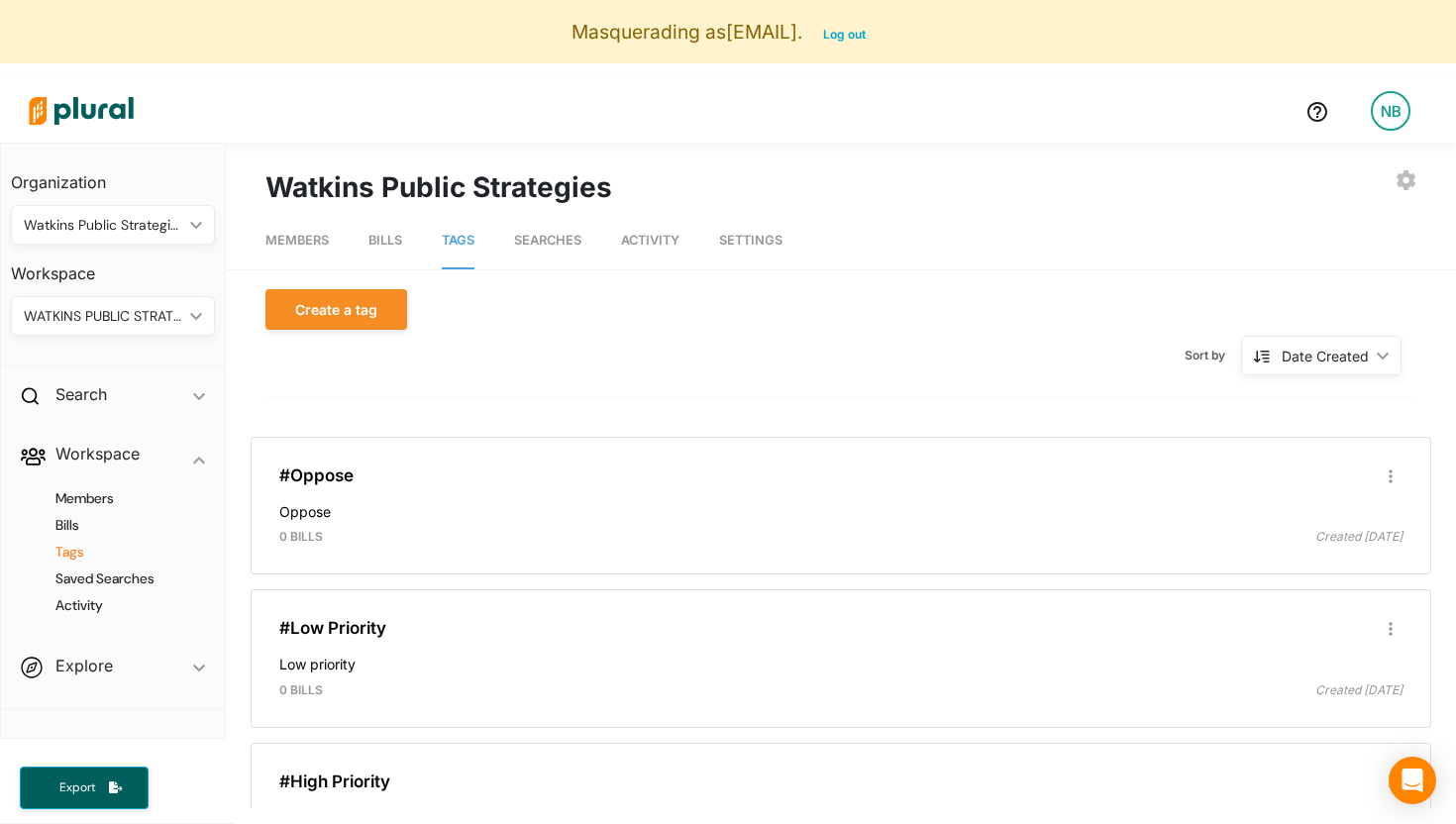 click on "WATKINS PUBLIC STRATEGIES" at bounding box center (103, 316) 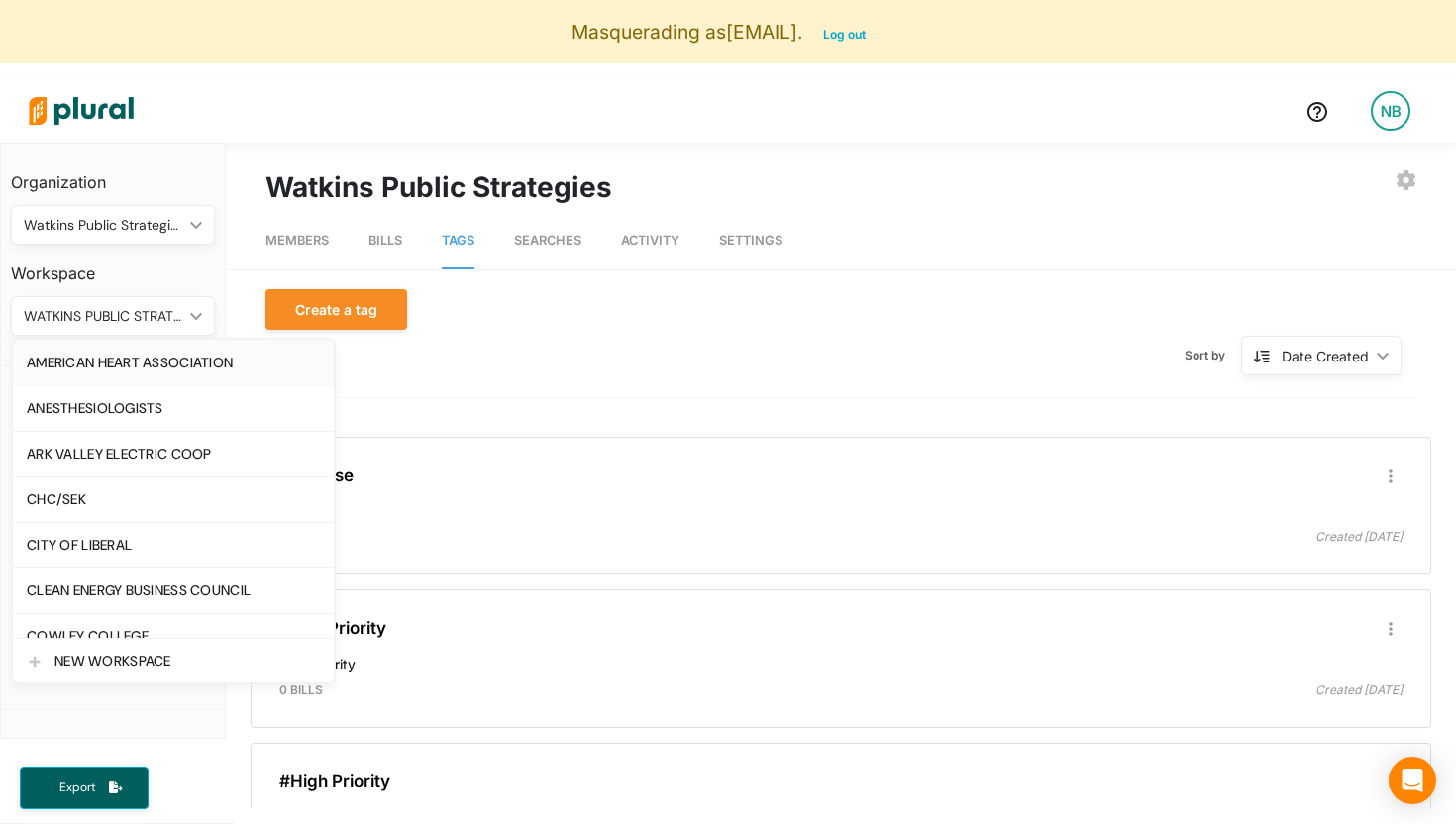 click on "AMERICAN HEART ASSOCIATION" at bounding box center (173, 362) 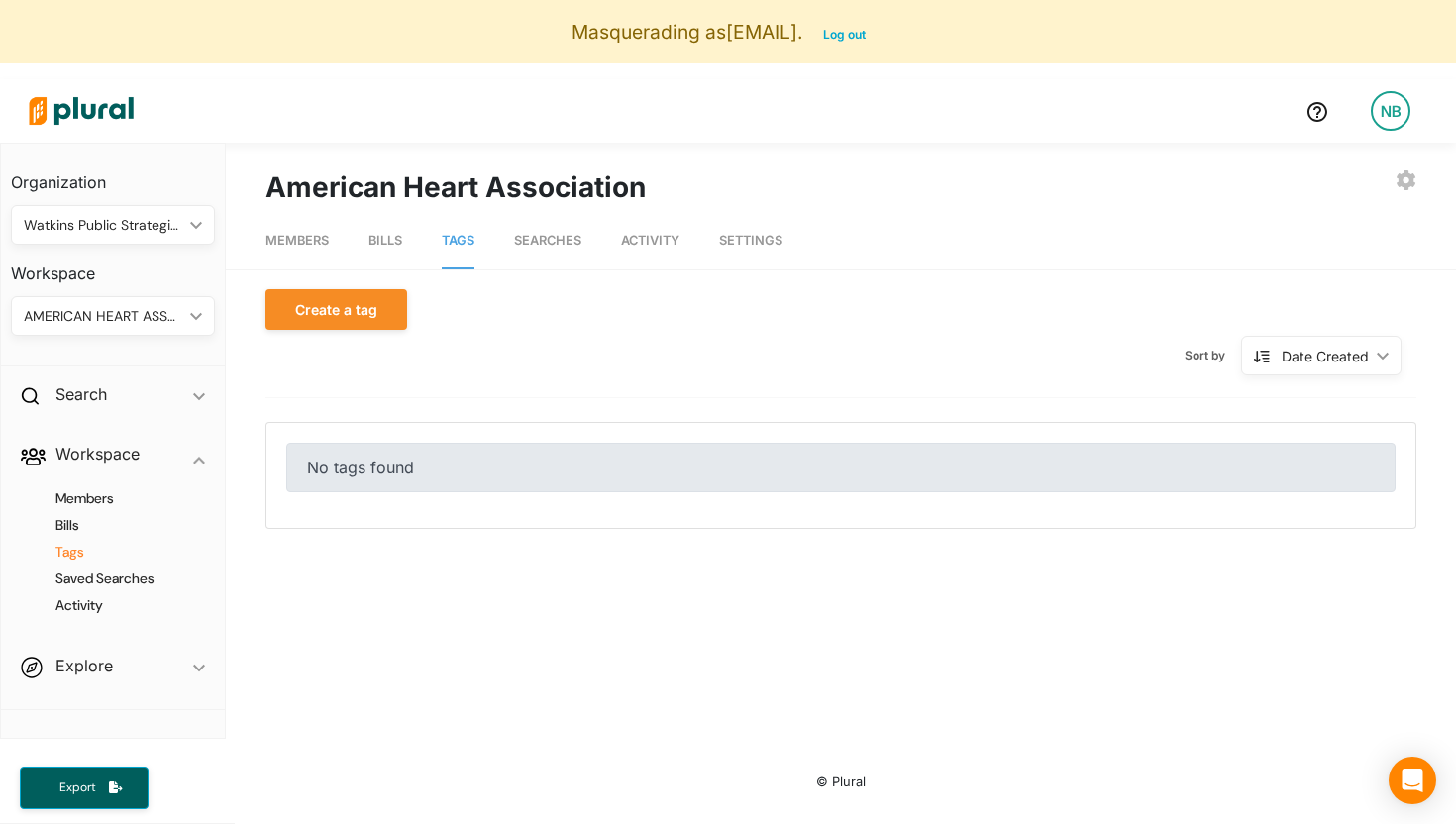 click on "AMERICAN HEART ASSOCIATION" at bounding box center [103, 316] 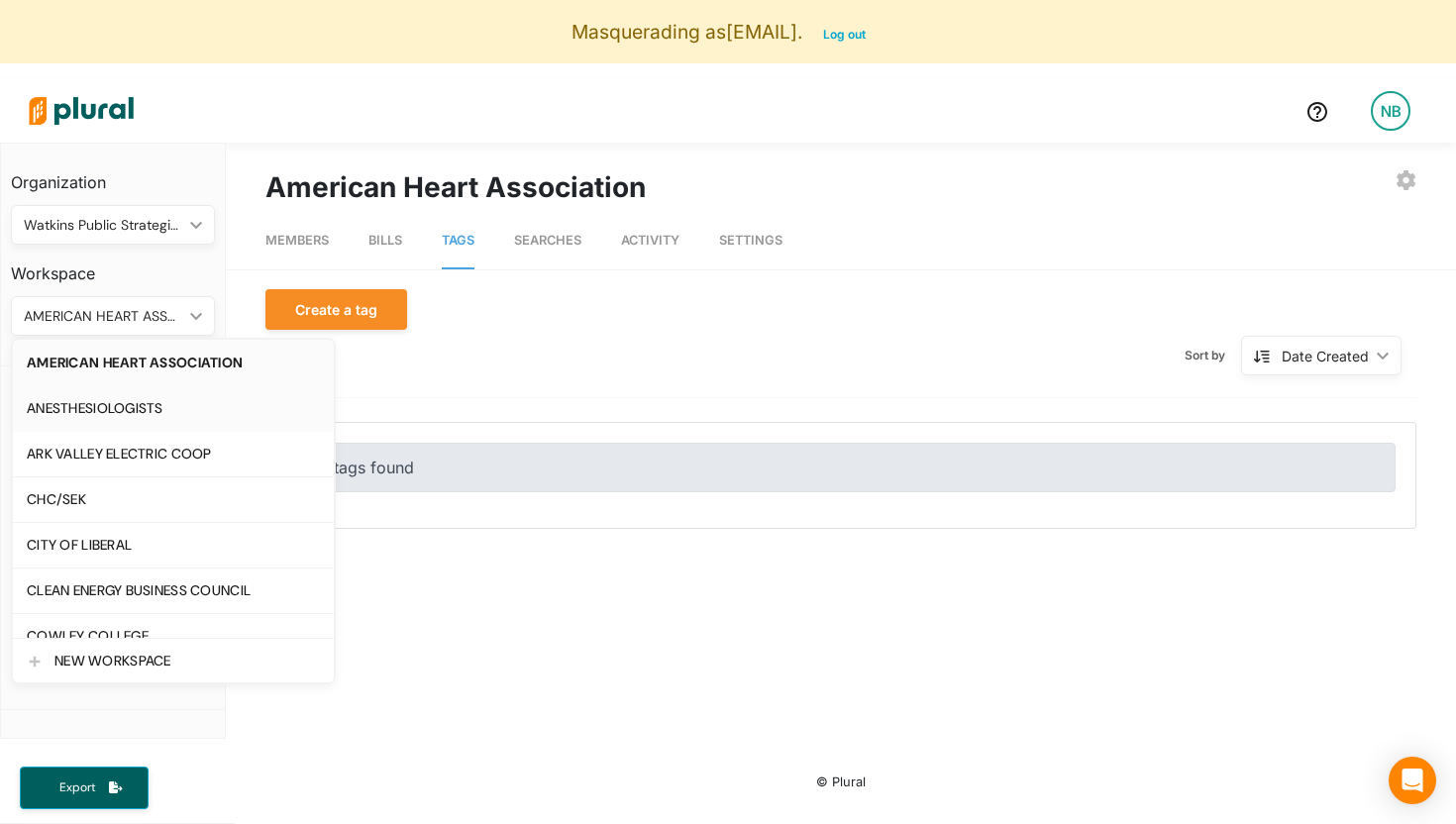 click on "ANESTHESIOLOGISTS" at bounding box center [173, 408] 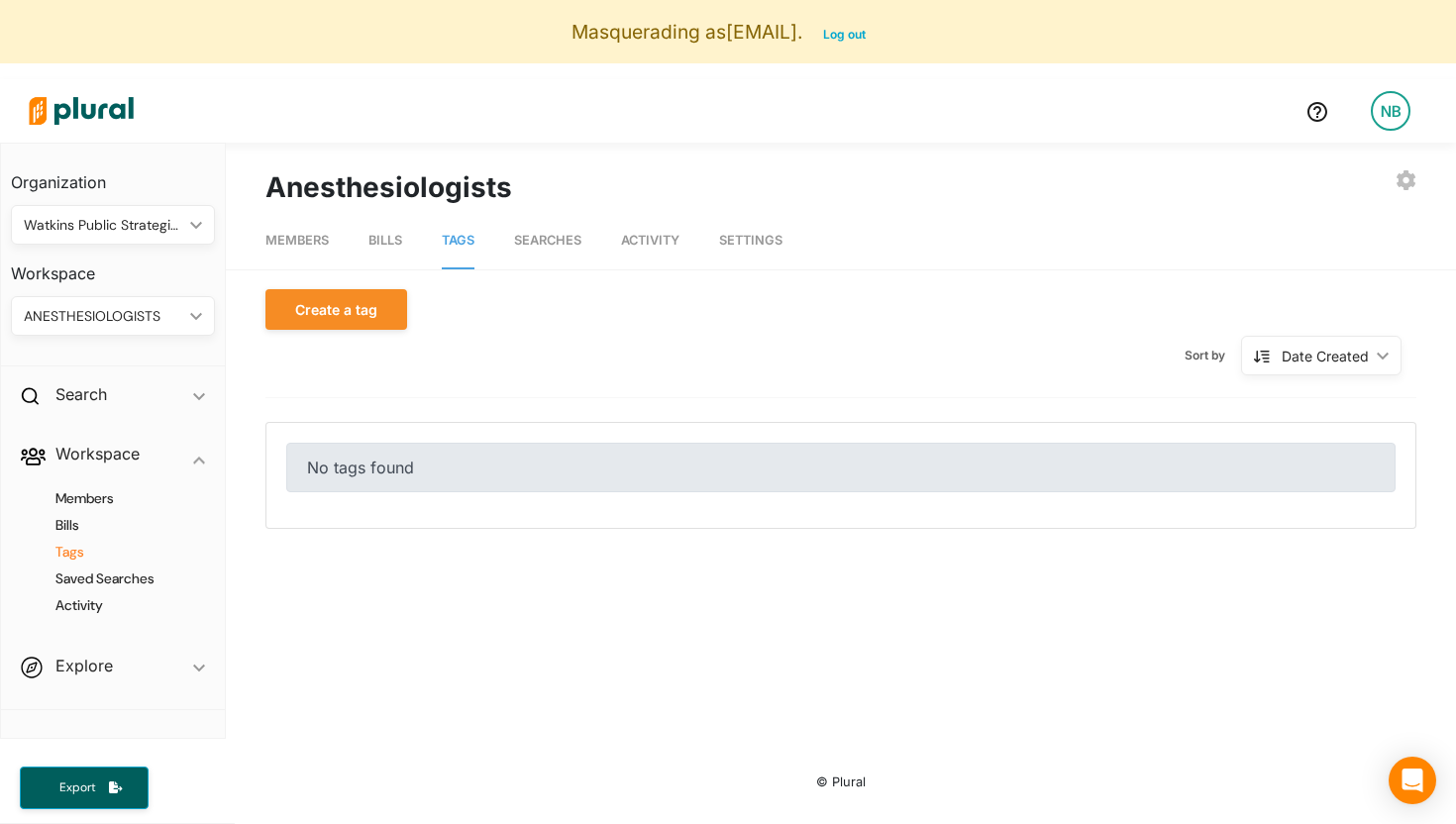 click on "ANESTHESIOLOGISTS" at bounding box center (103, 316) 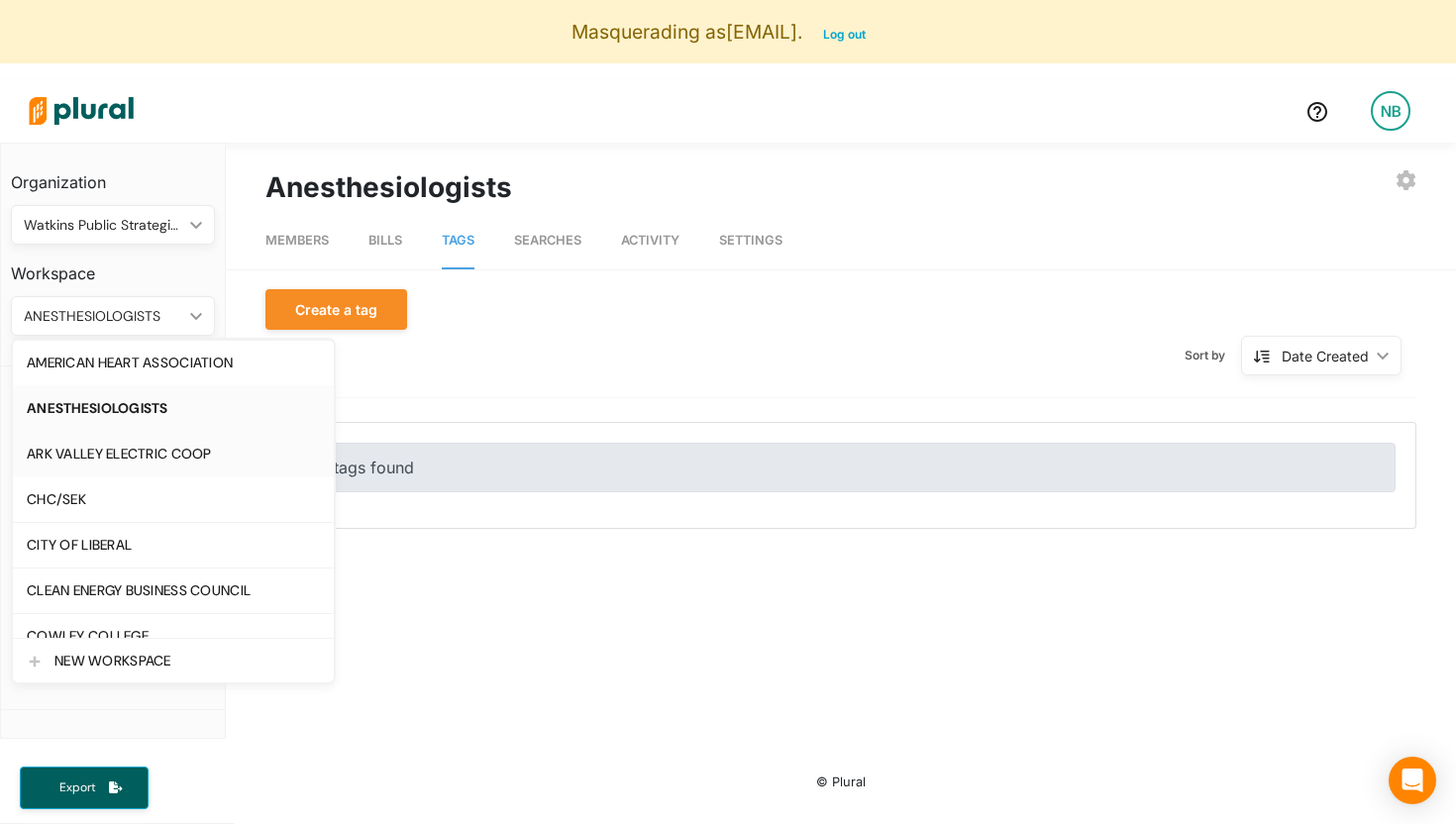 click on "ARK VALLEY ELECTRIC COOP" 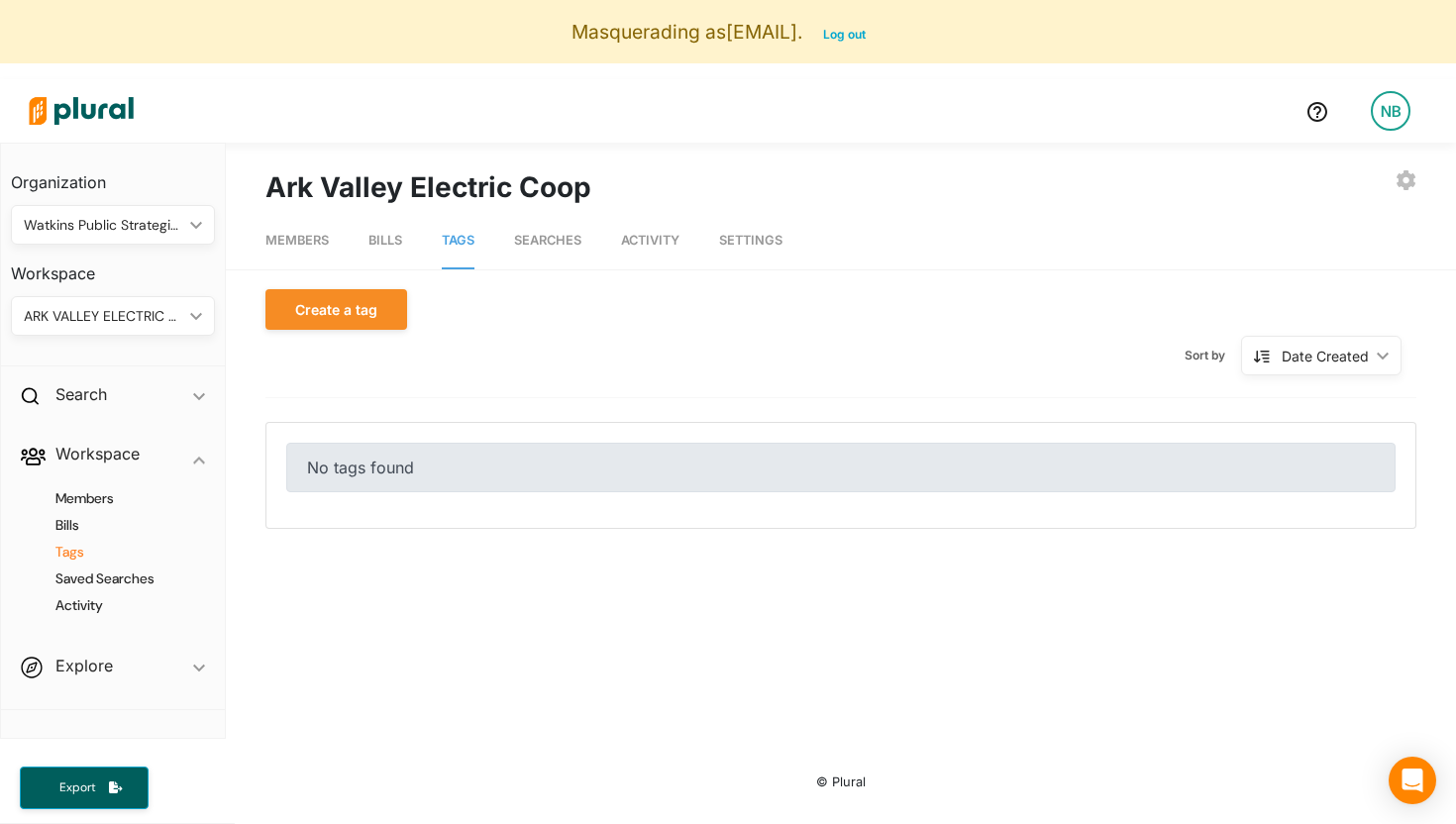 click on "ARK VALLEY ELECTRIC COOP" at bounding box center (103, 316) 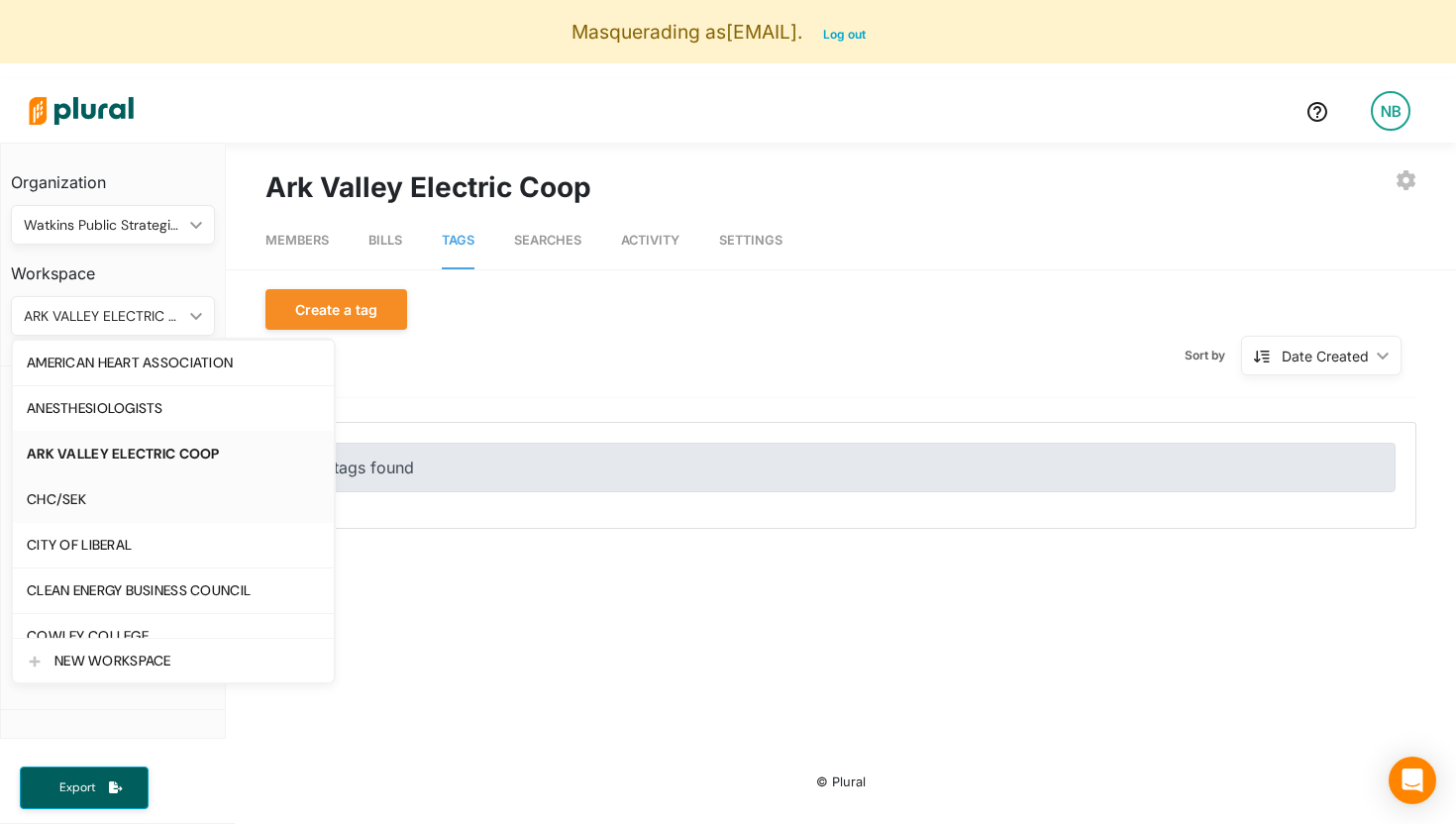 click on "CHC/SEK" at bounding box center [173, 499] 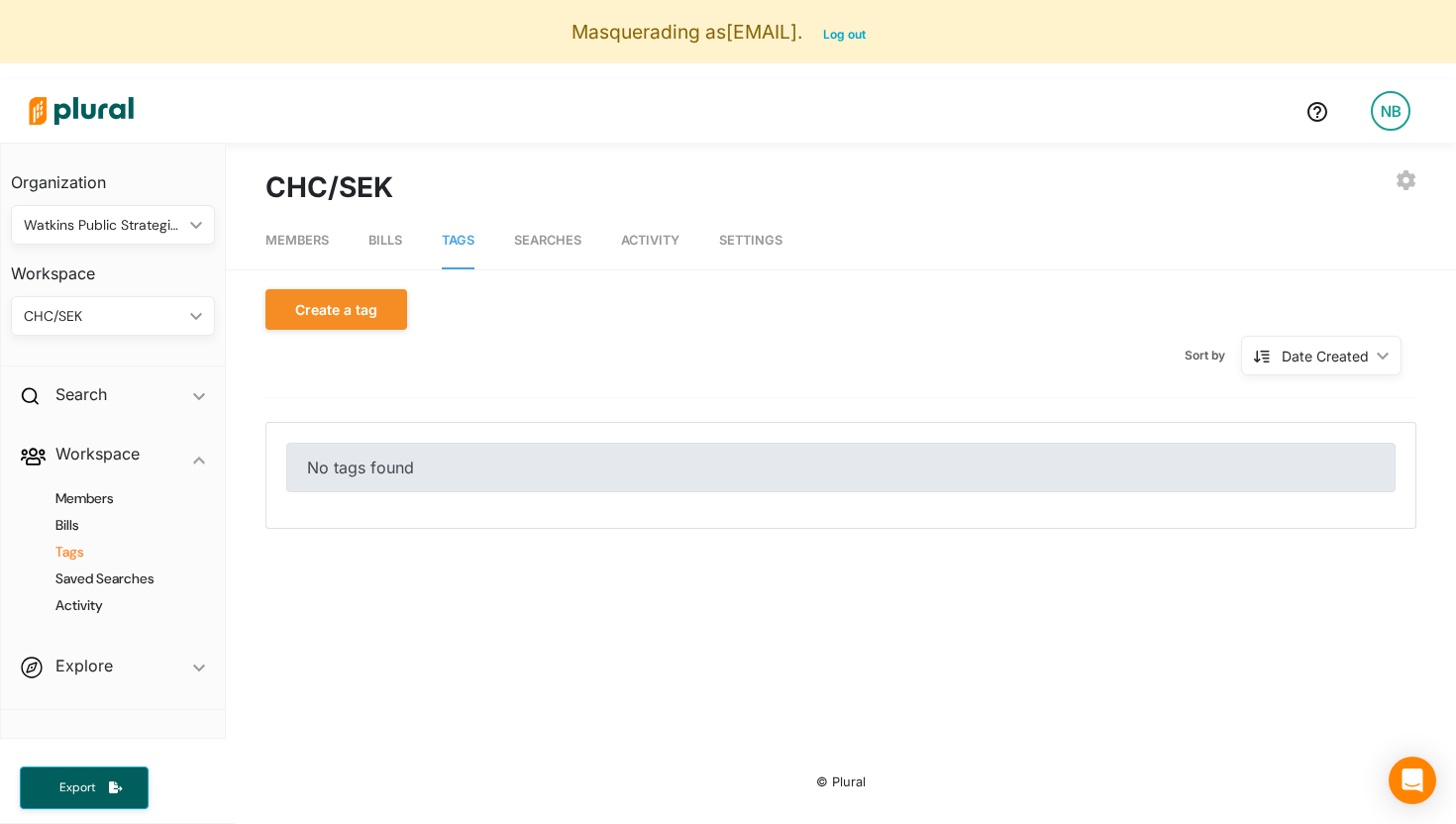 click on "ic_keyboard_arrow_down" 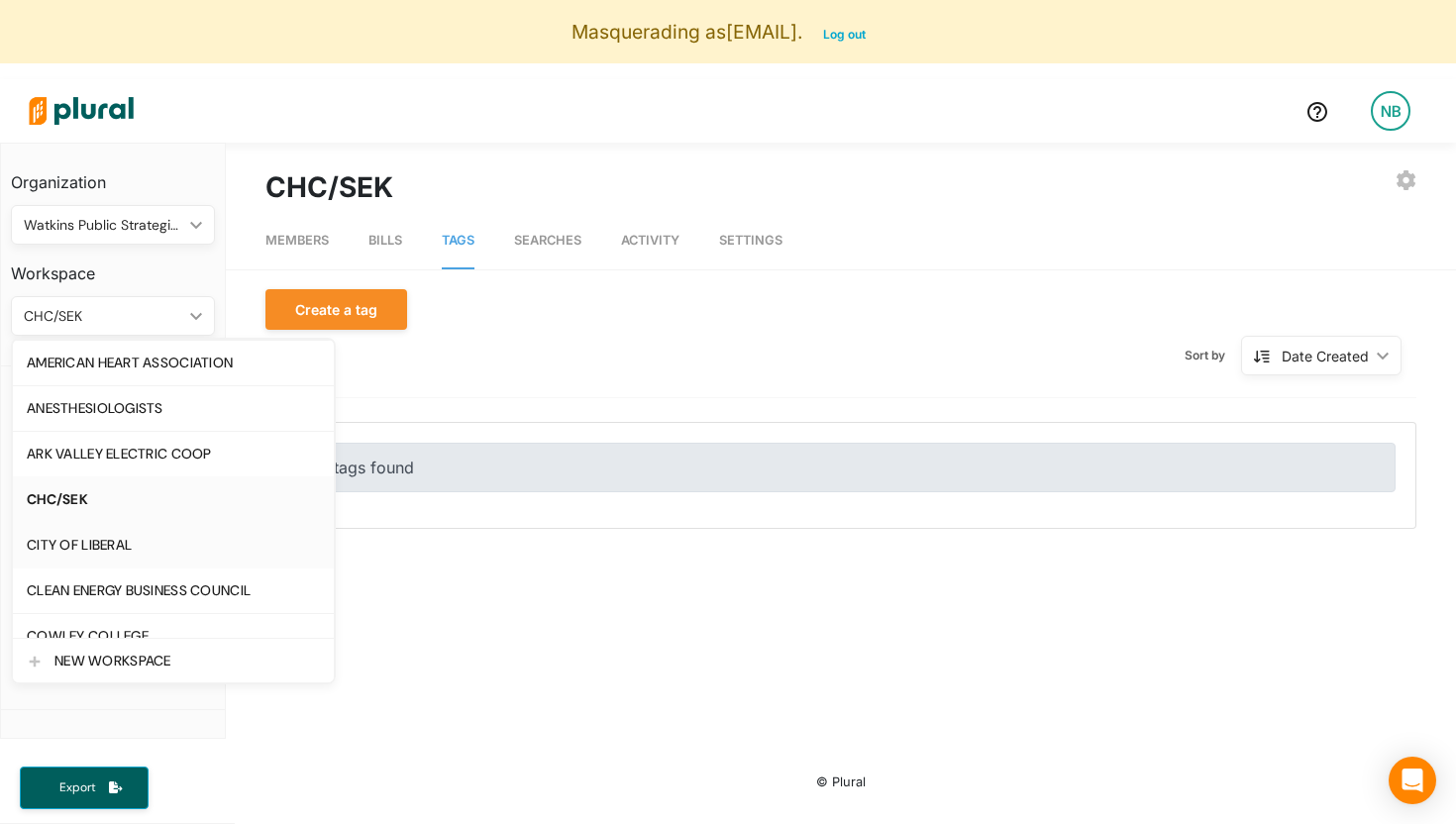 click on "CITY OF LIBERAL" at bounding box center [173, 545] 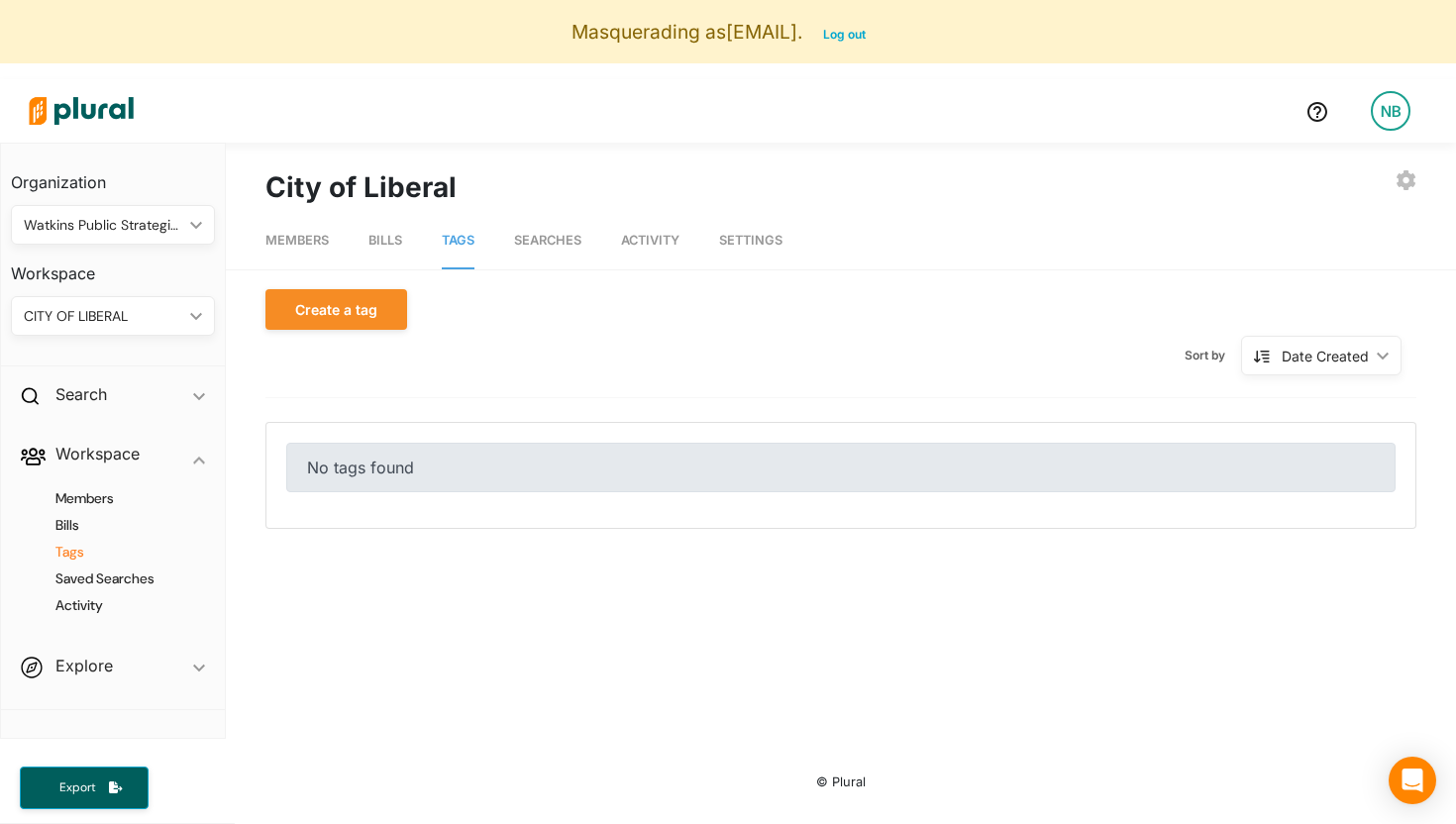 click on "CITY OF LIBERAL ic_keyboard_arrow_down" at bounding box center [113, 316] 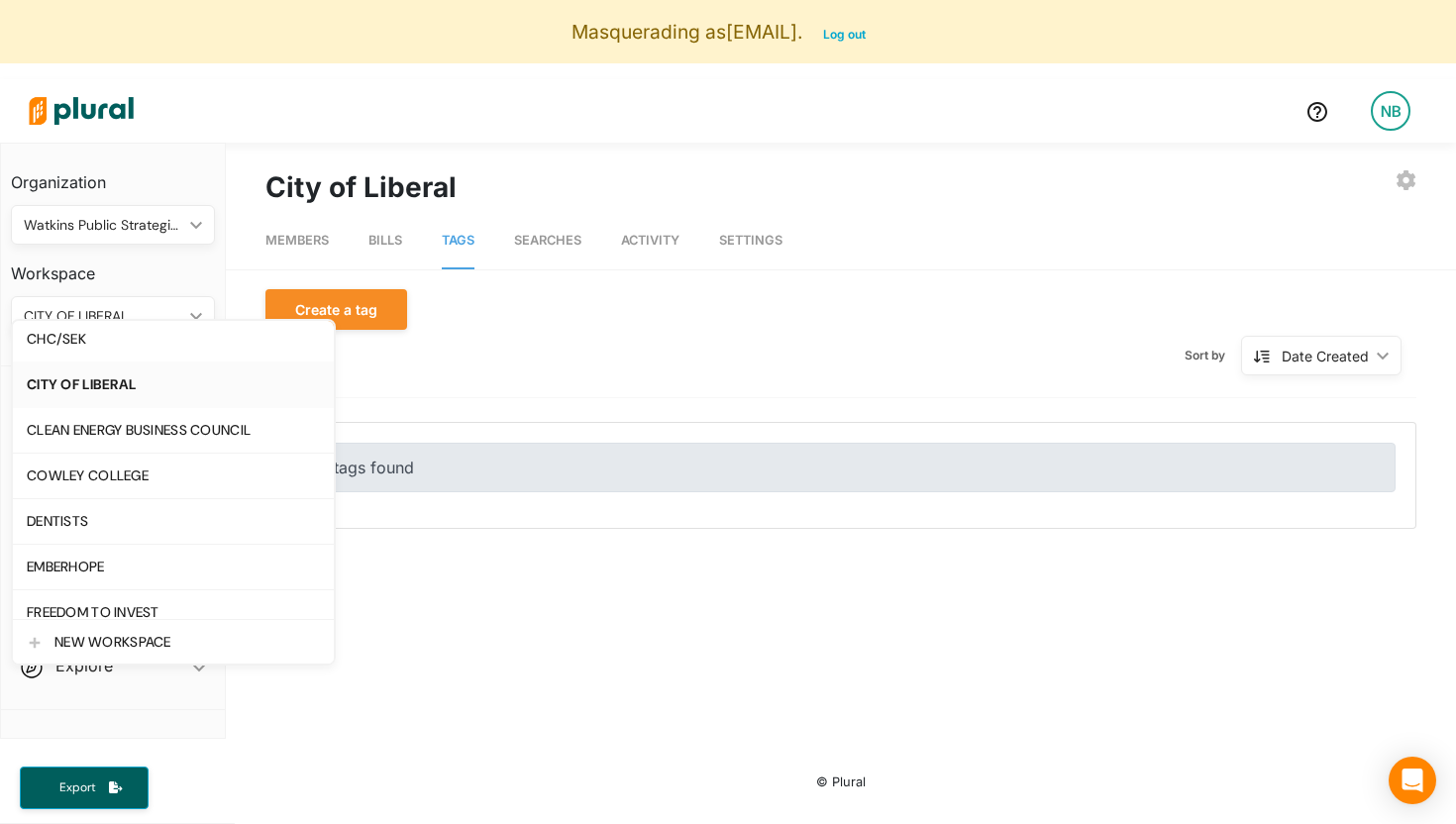 scroll, scrollTop: 144, scrollLeft: 0, axis: vertical 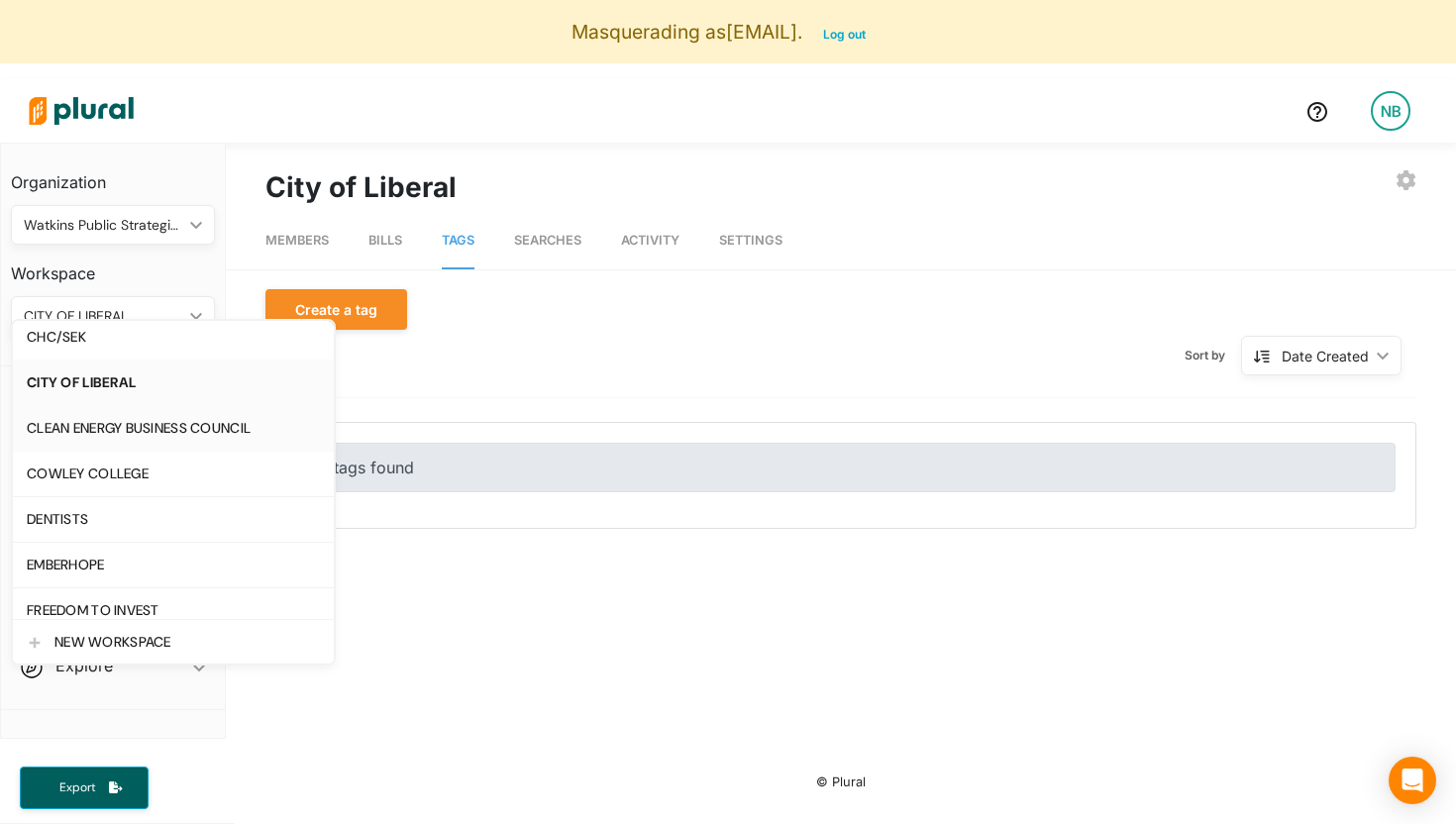 click on "CLEAN ENERGY BUSINESS COUNCIL" at bounding box center (173, 428) 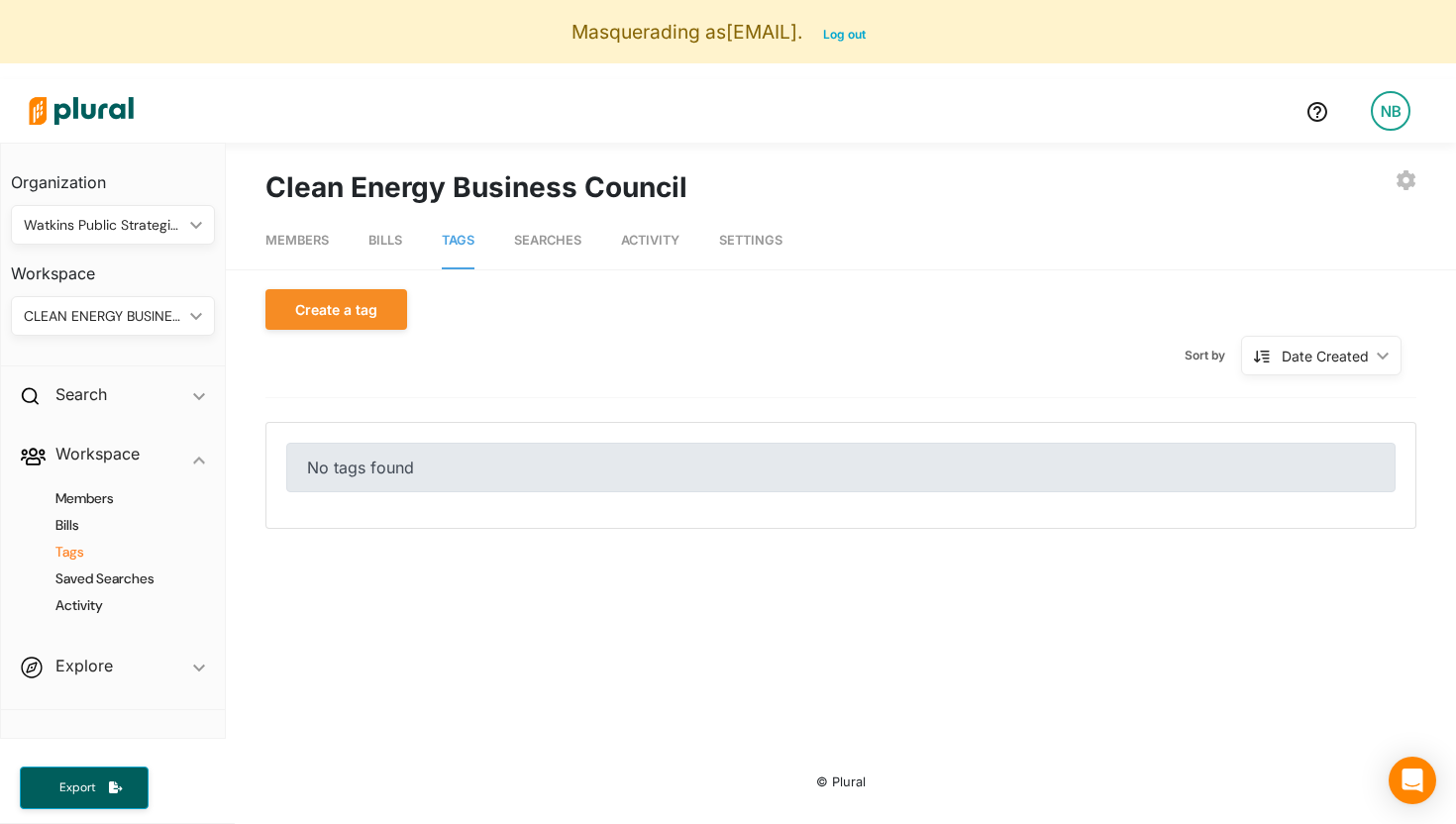 click on "CLEAN ENERGY BUSINESS COUNCIL  ic_keyboard_arrow_down" at bounding box center (113, 316) 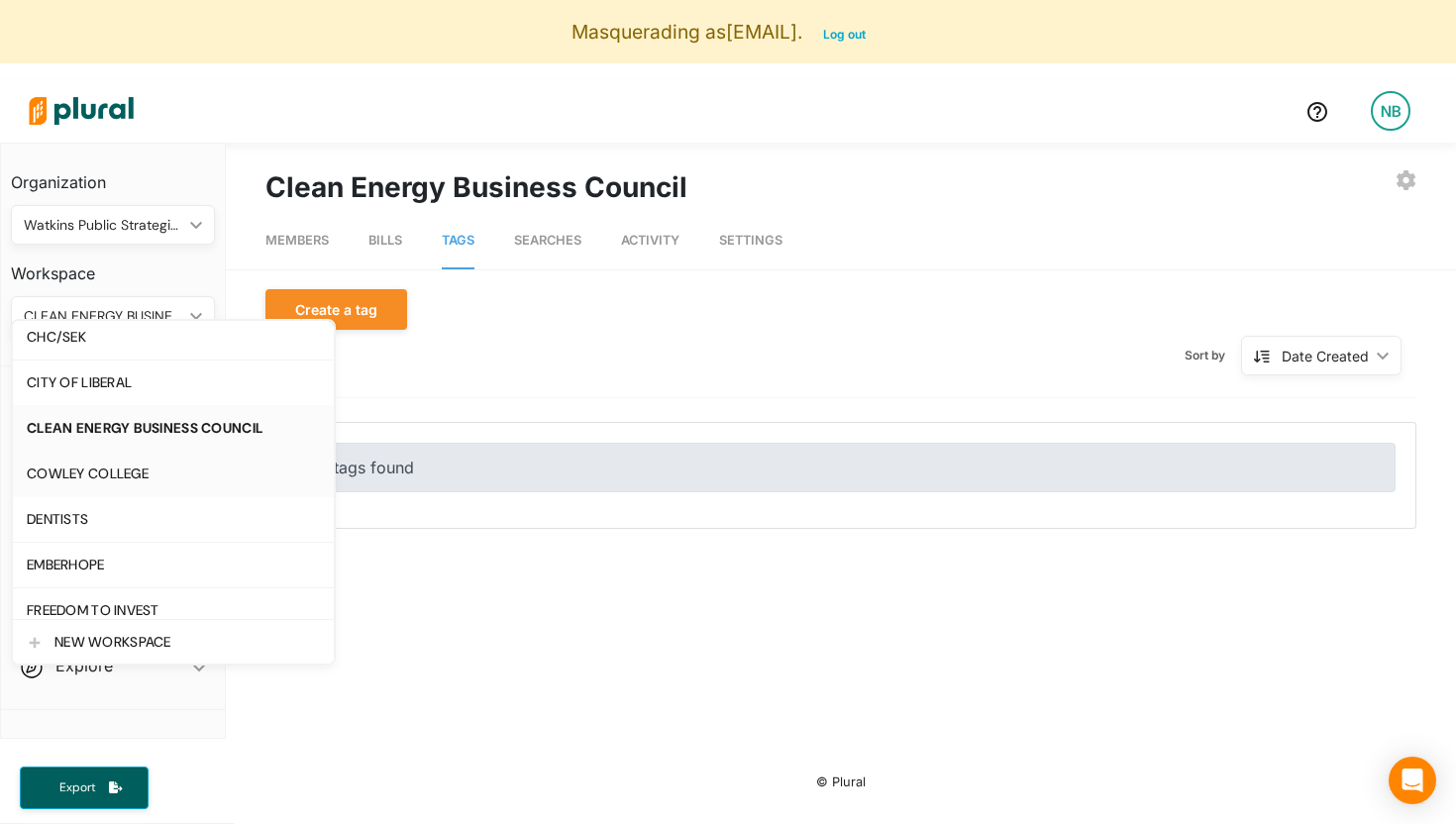 click on "COWLEY COLLEGE" at bounding box center [173, 473] 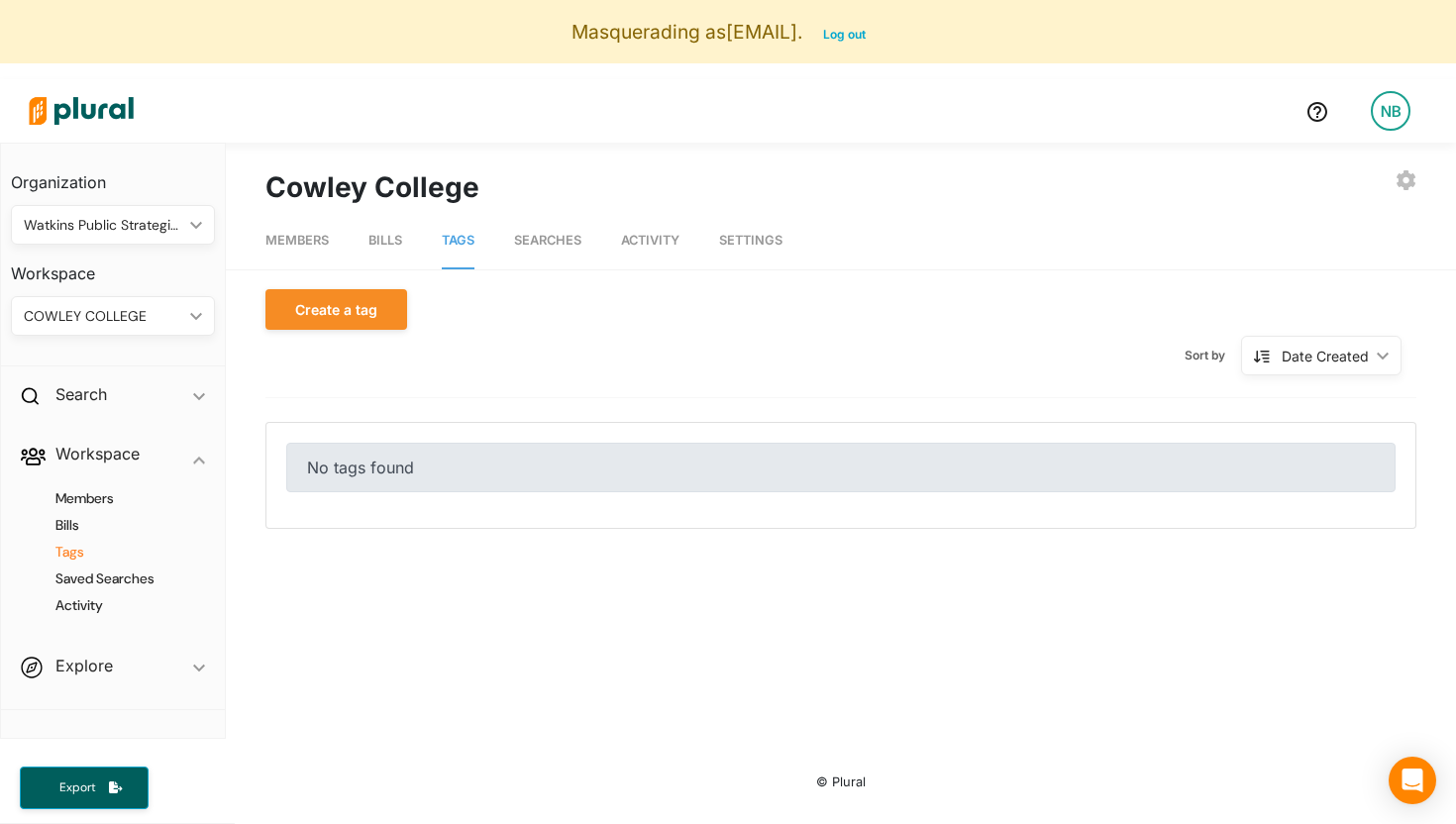 click on "COWLEY COLLEGE" at bounding box center (103, 316) 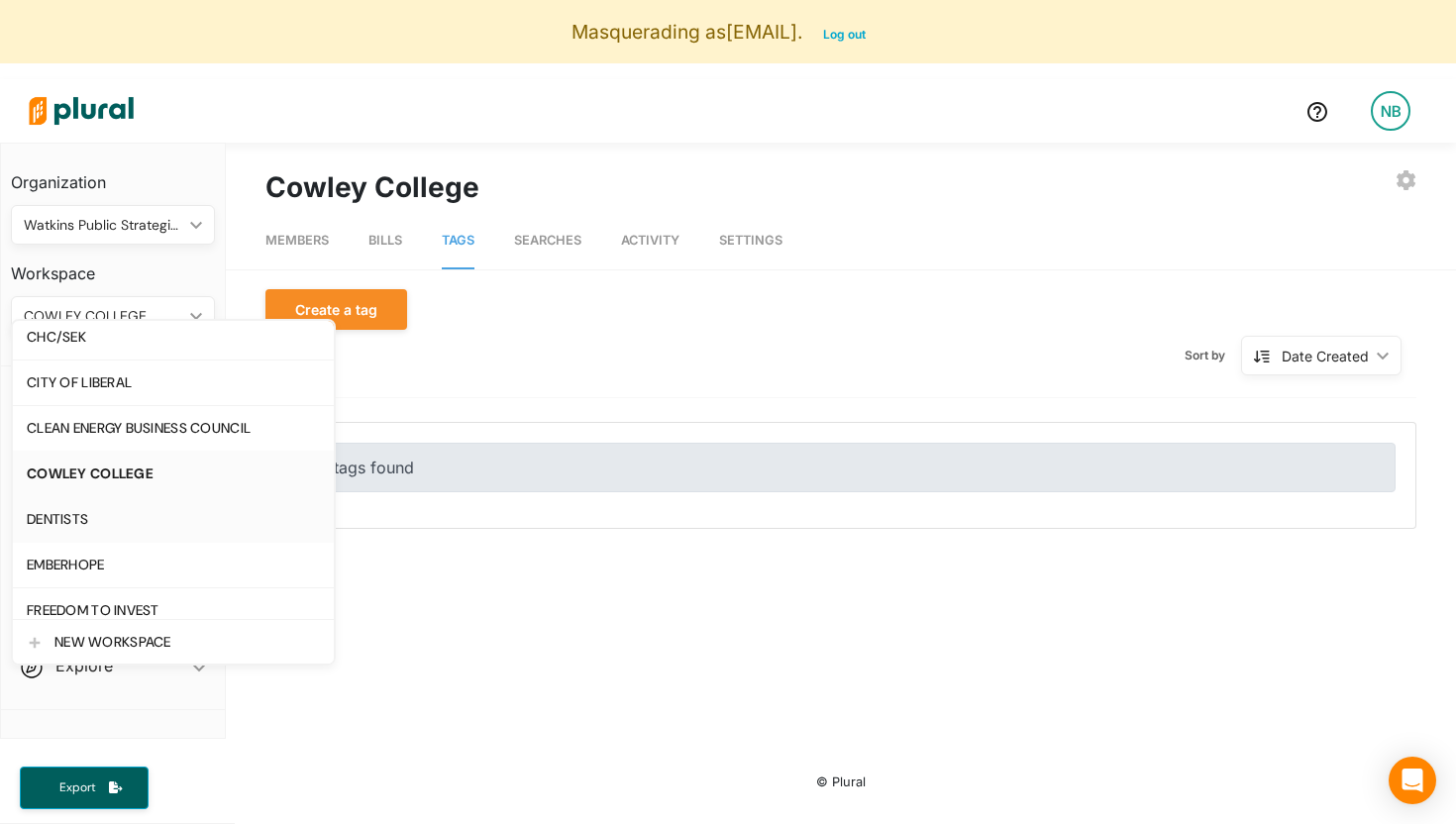 click on "DENTISTS" at bounding box center (173, 519) 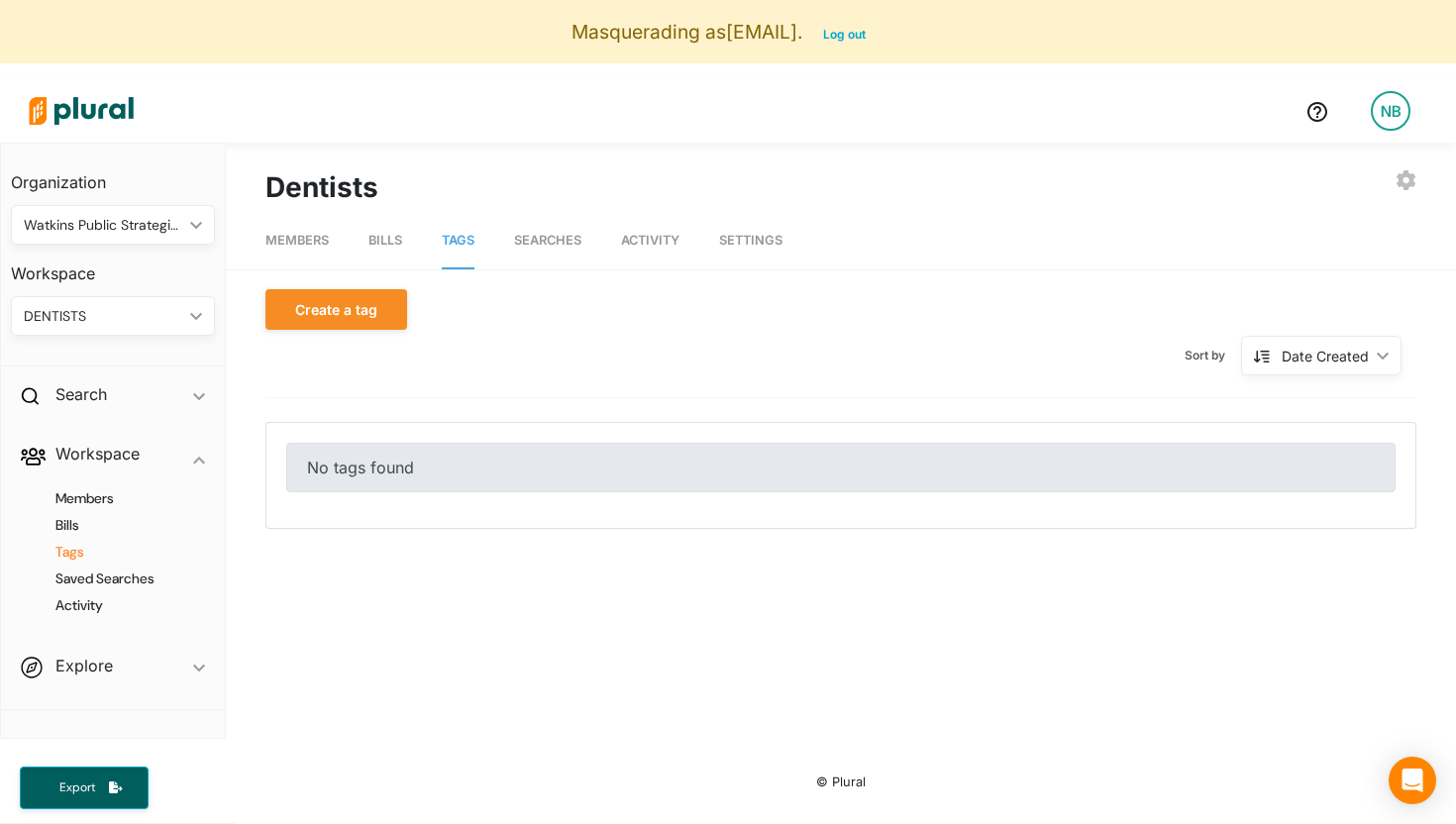click on "DENTISTS" at bounding box center (103, 316) 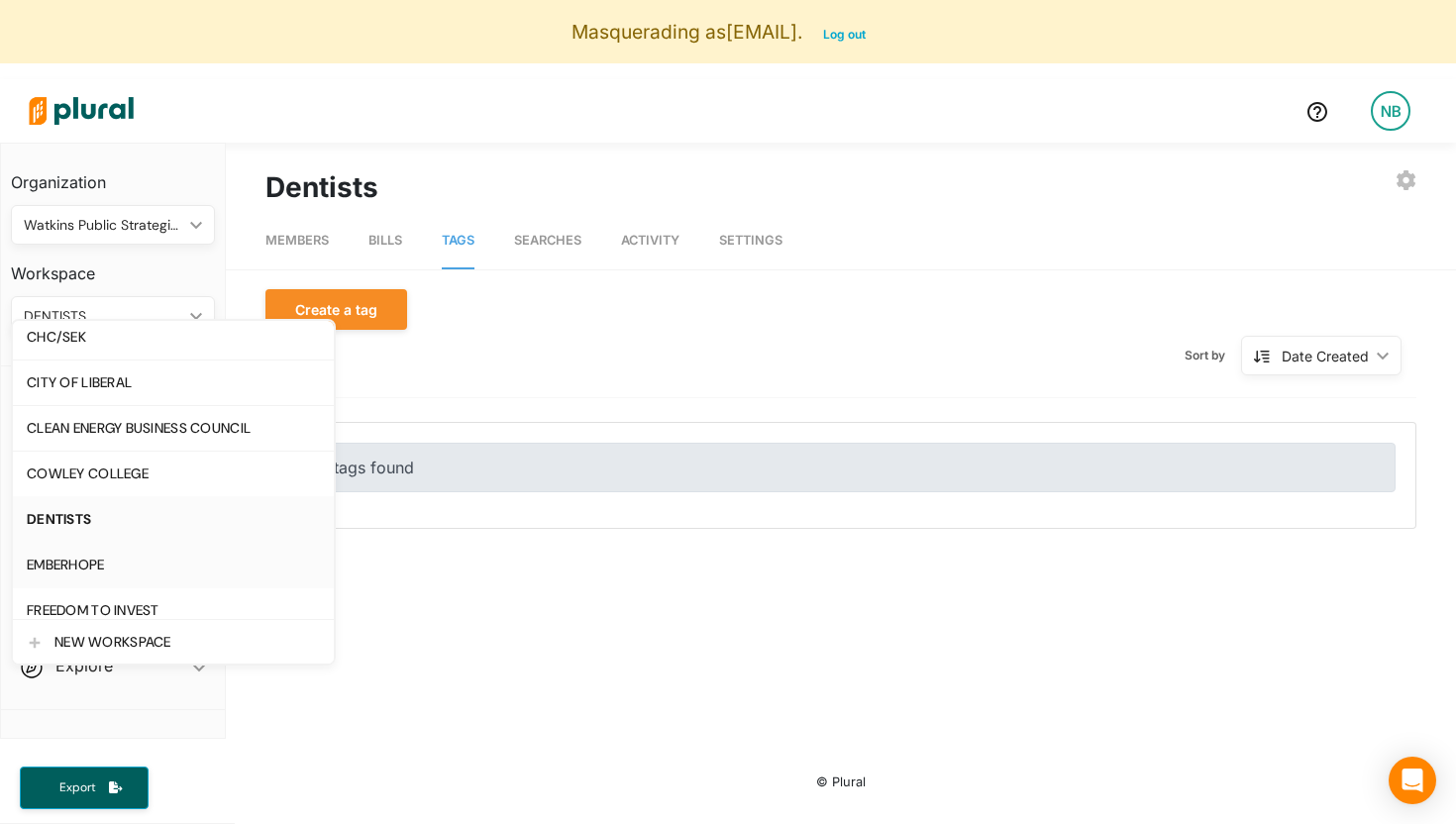 click on "EMBERHOPE" at bounding box center [173, 565] 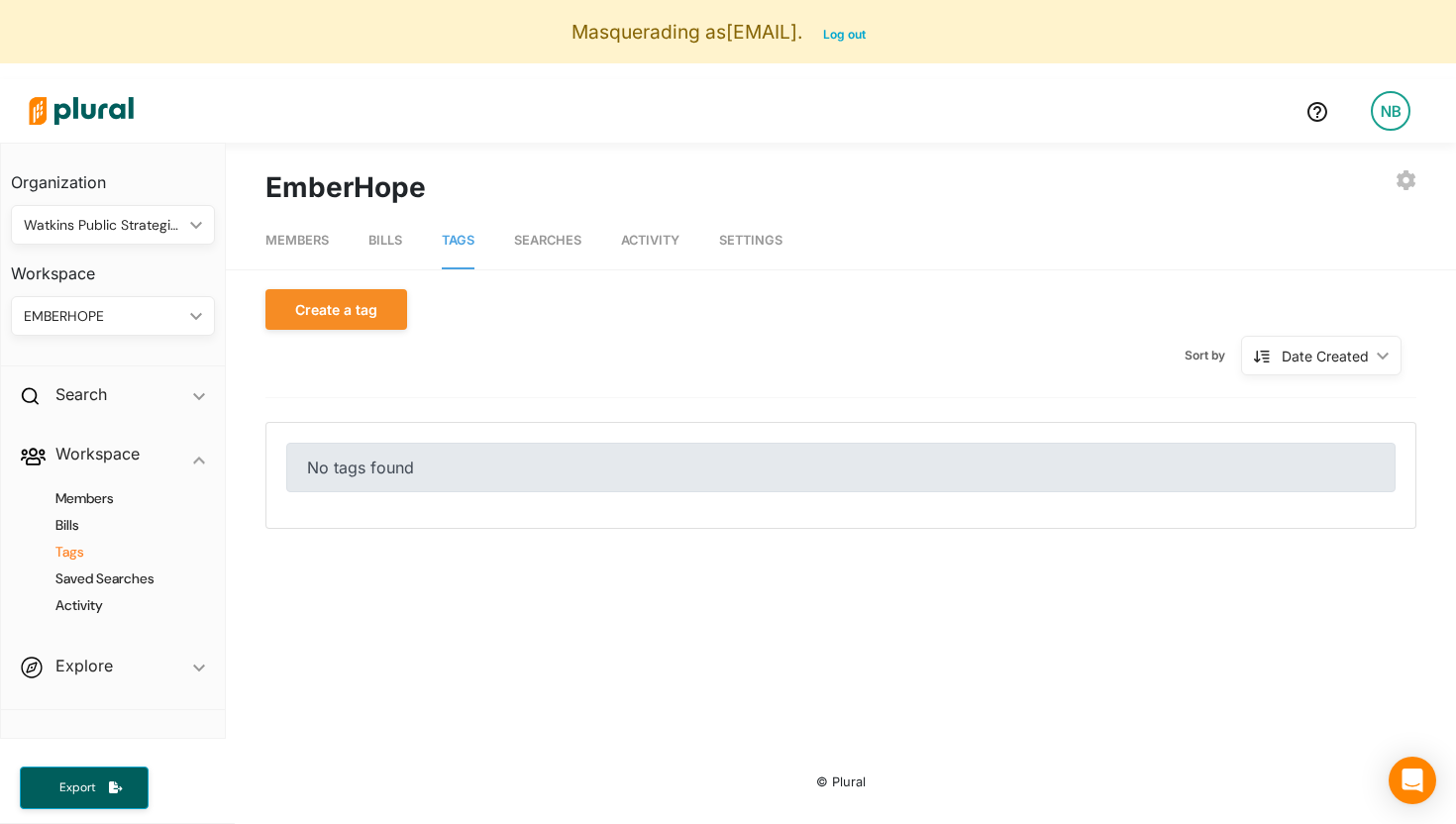 click on "ic_keyboard_arrow_down" 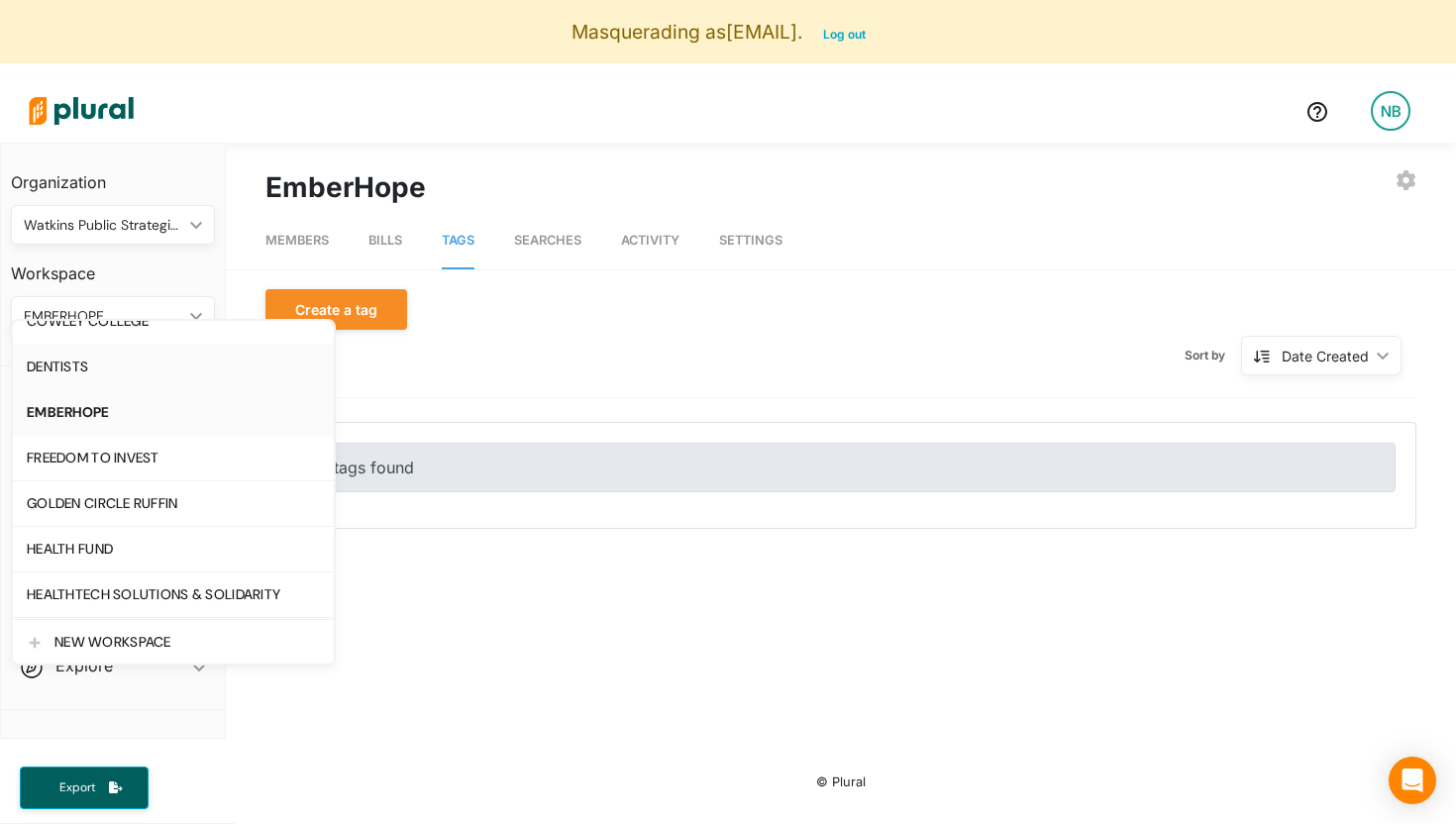 scroll, scrollTop: 298, scrollLeft: 0, axis: vertical 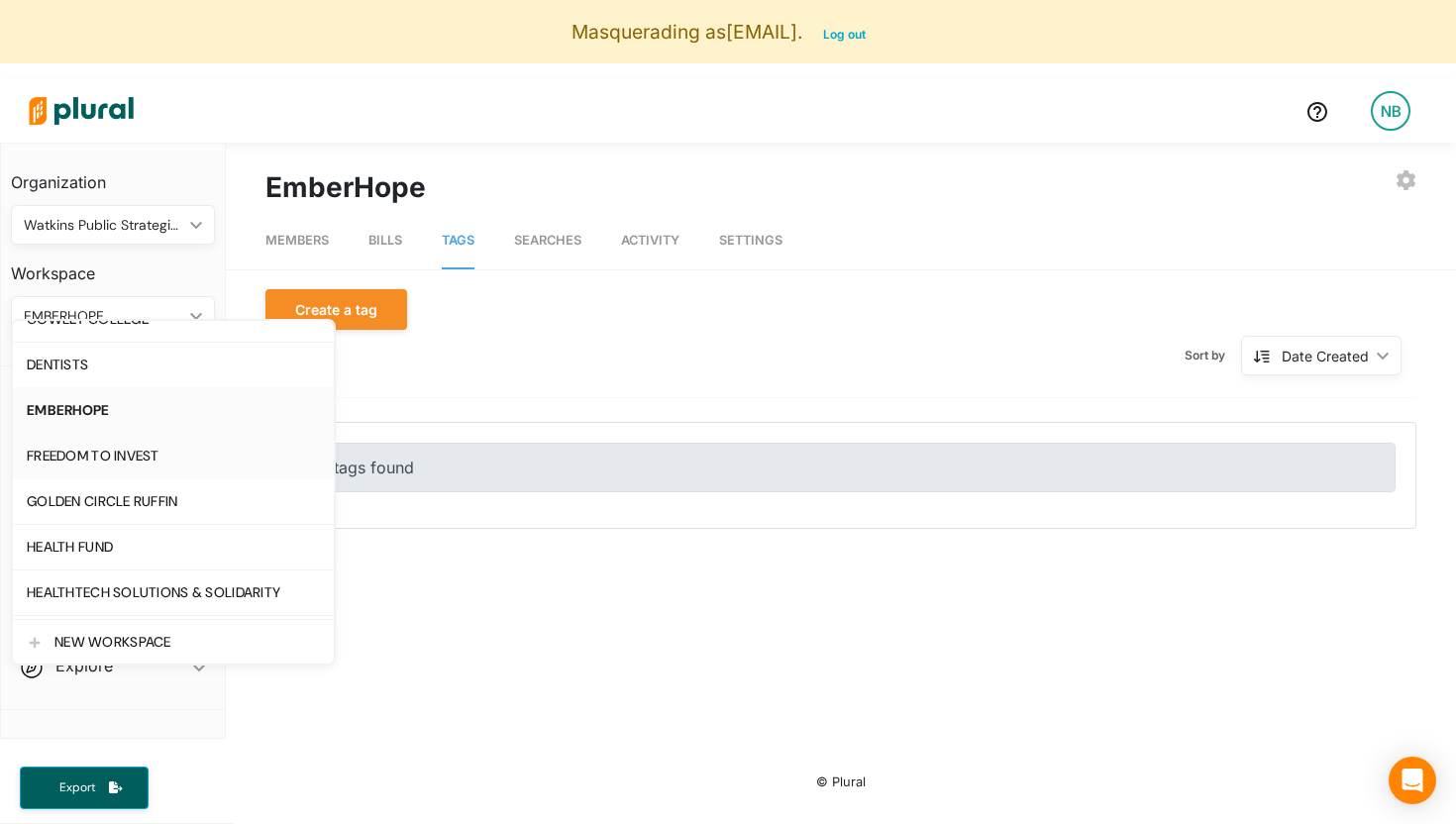 click on "FREEDOM TO INVEST" at bounding box center [173, 456] 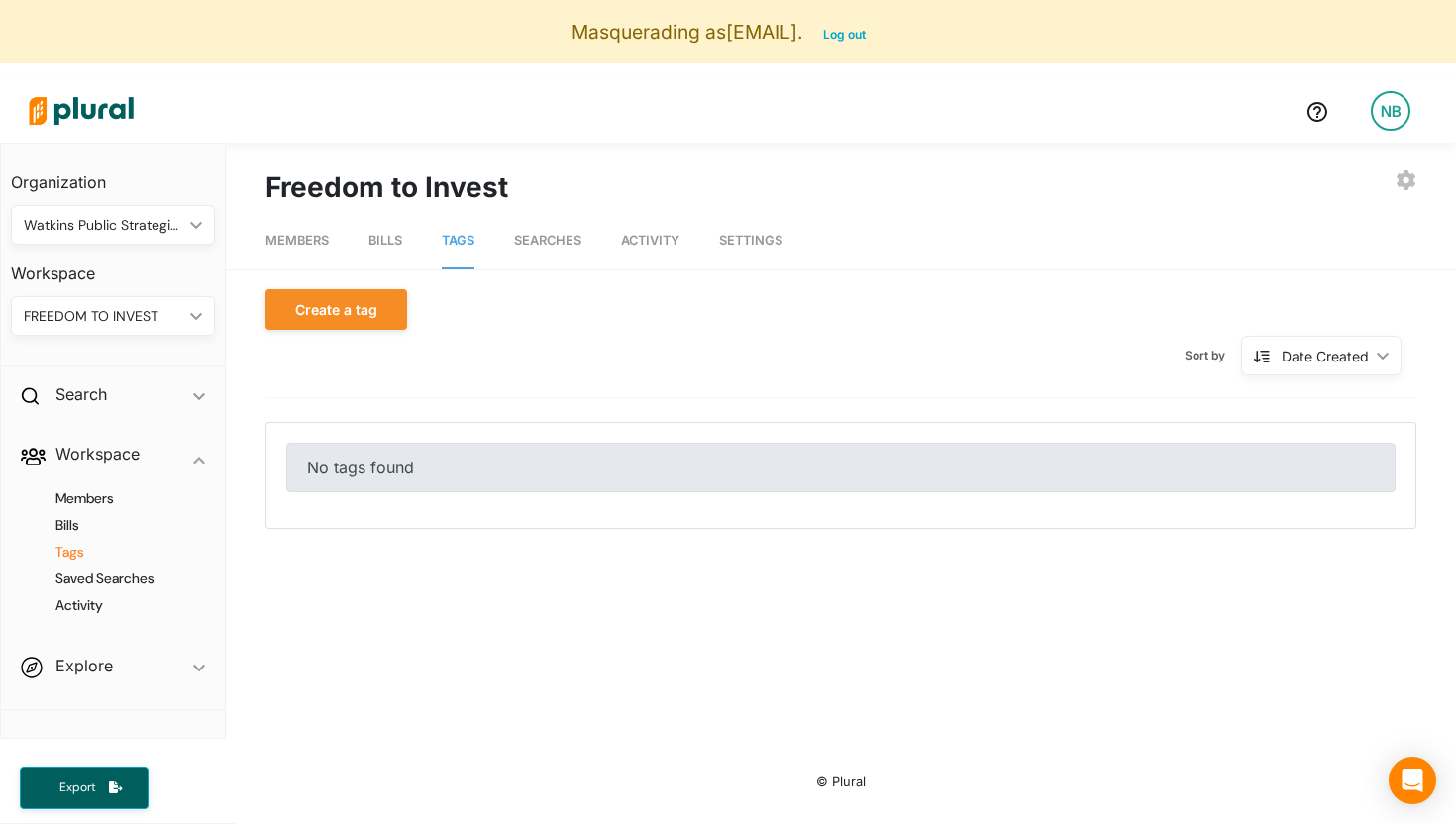 click on "FREEDOM TO INVEST" at bounding box center [103, 316] 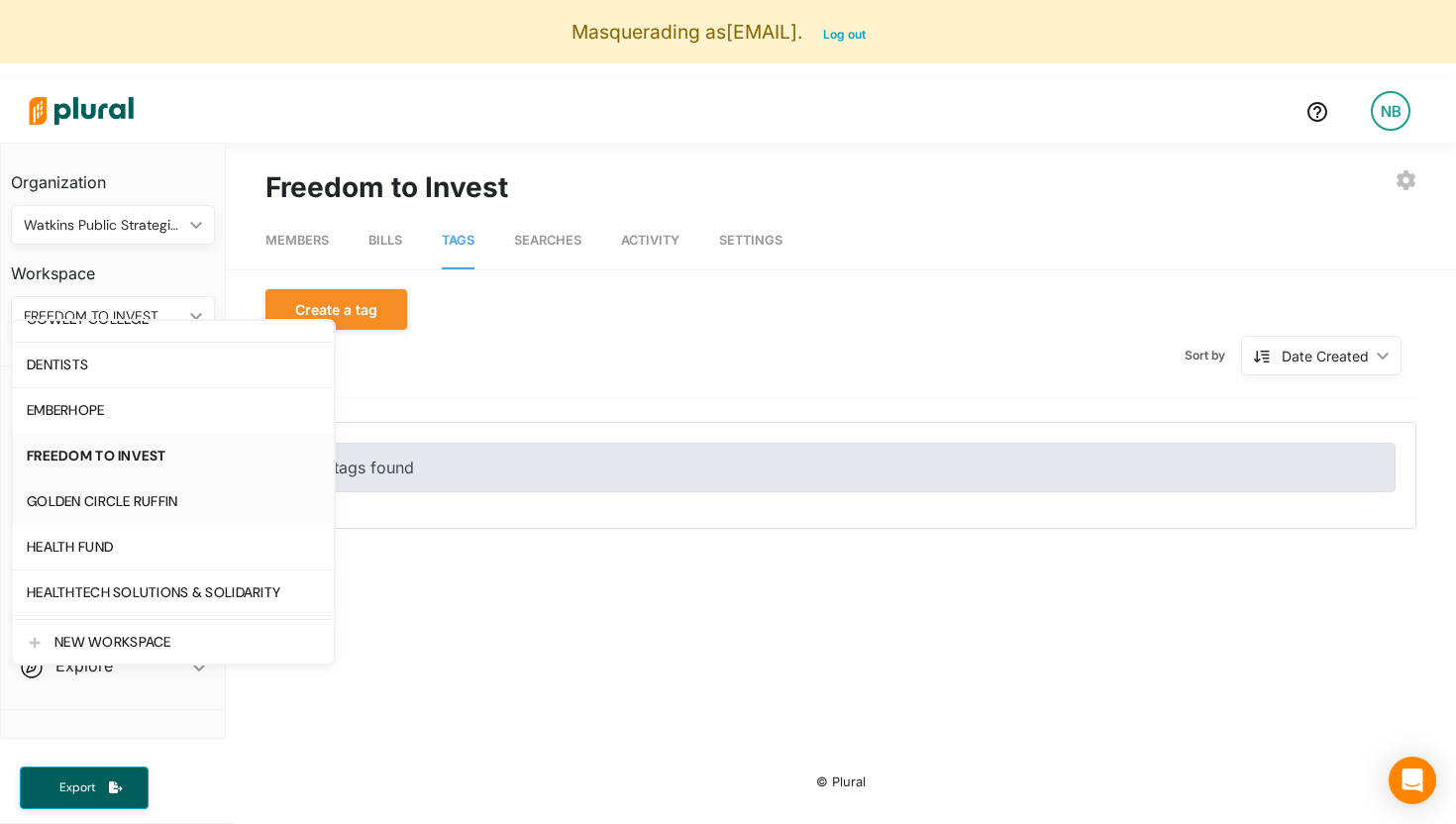 click on "GOLDEN CIRCLE RUFFIN" at bounding box center [173, 501] 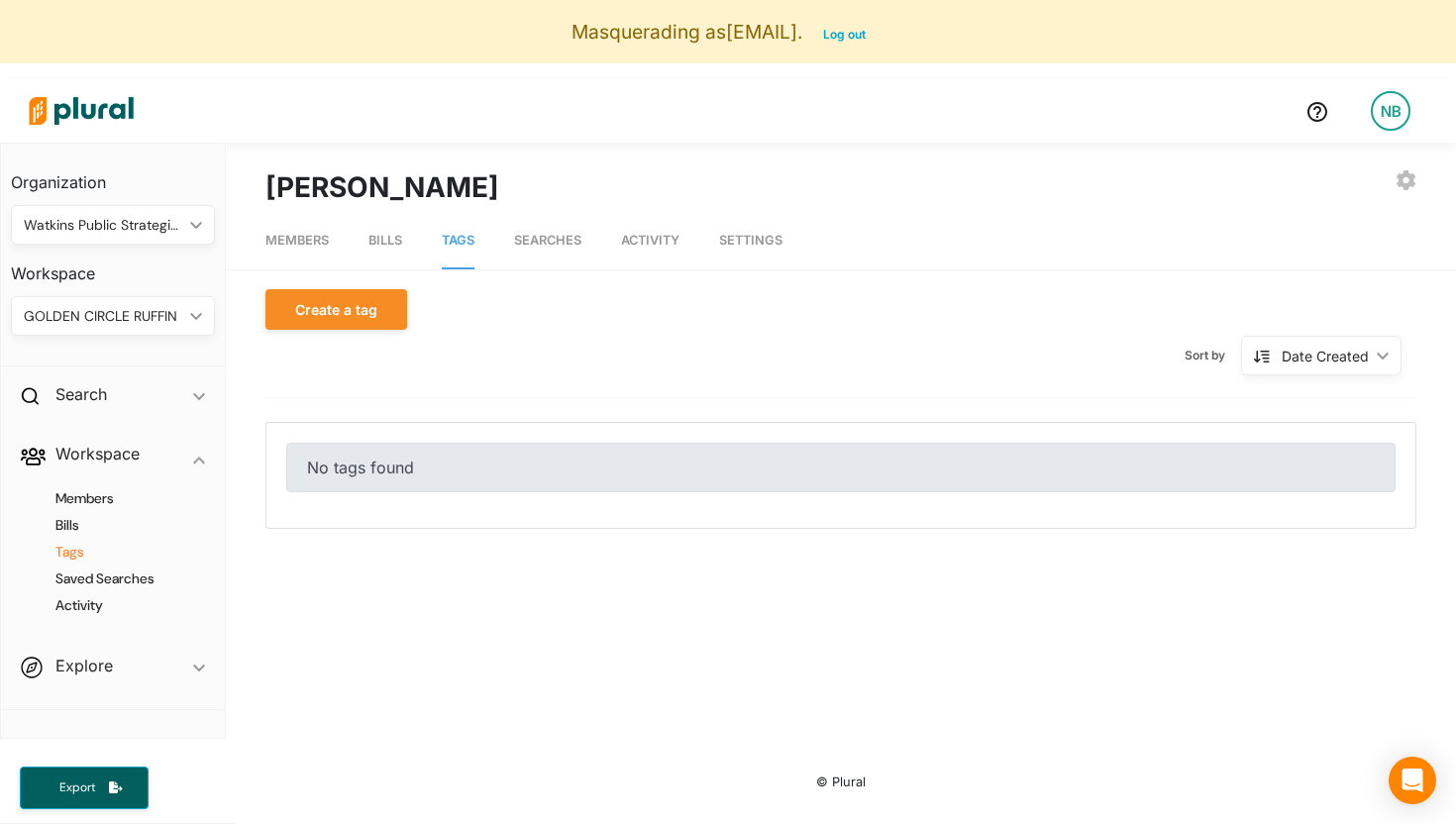 click on "GOLDEN CIRCLE RUFFIN" at bounding box center [103, 316] 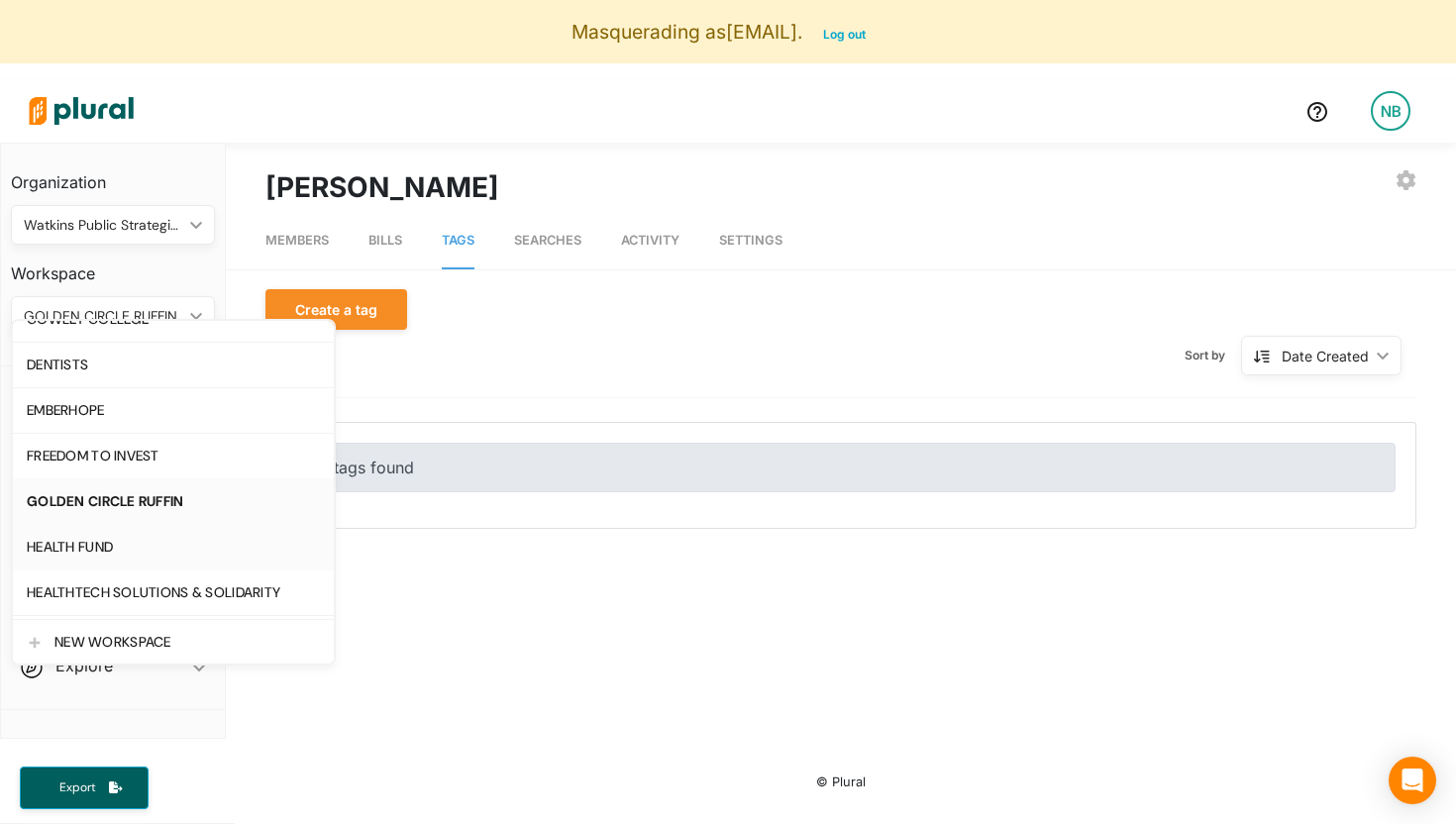 click on "HEALTH FUND" at bounding box center (173, 547) 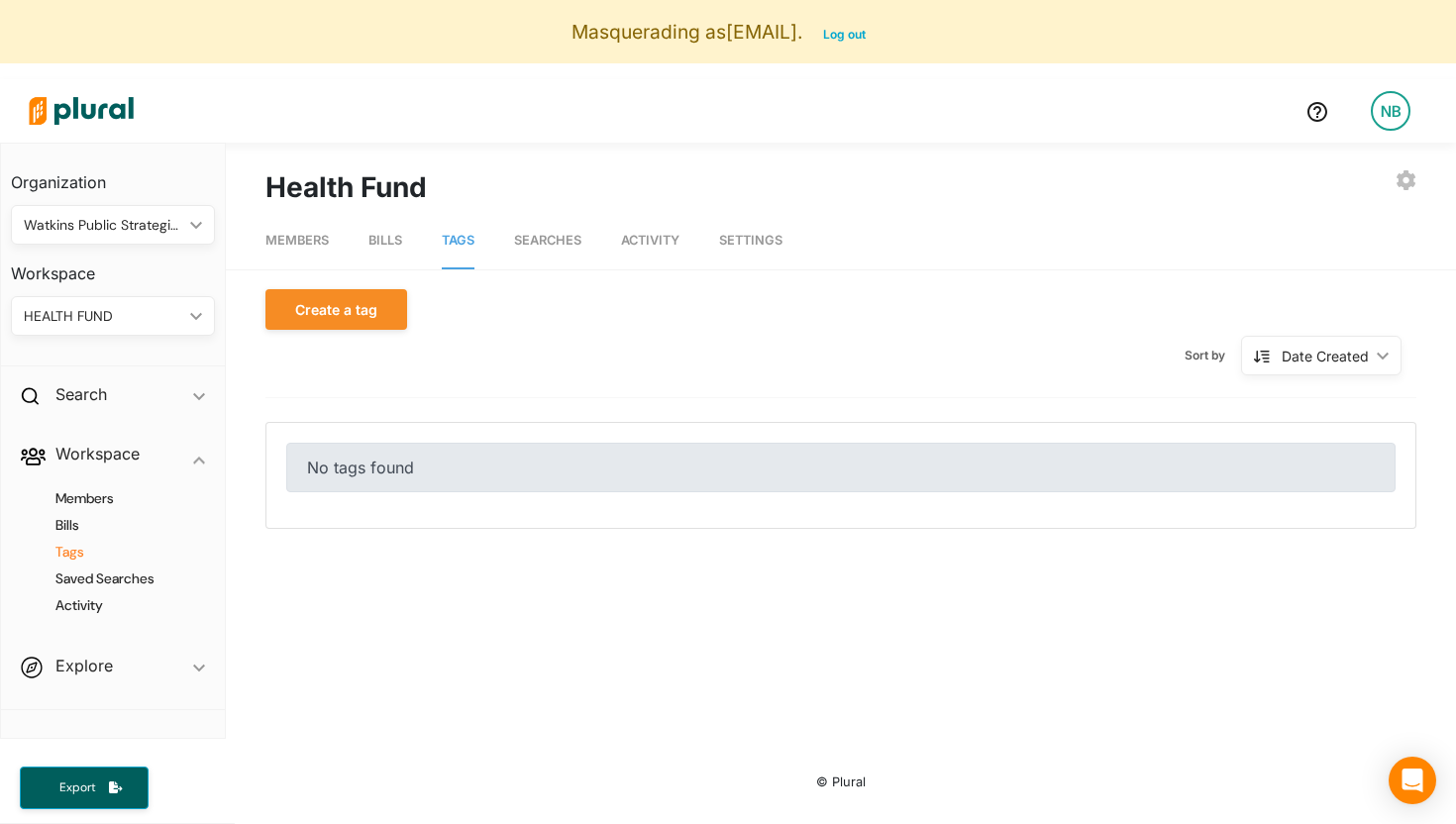 click on "HEALTH FUND" at bounding box center [103, 316] 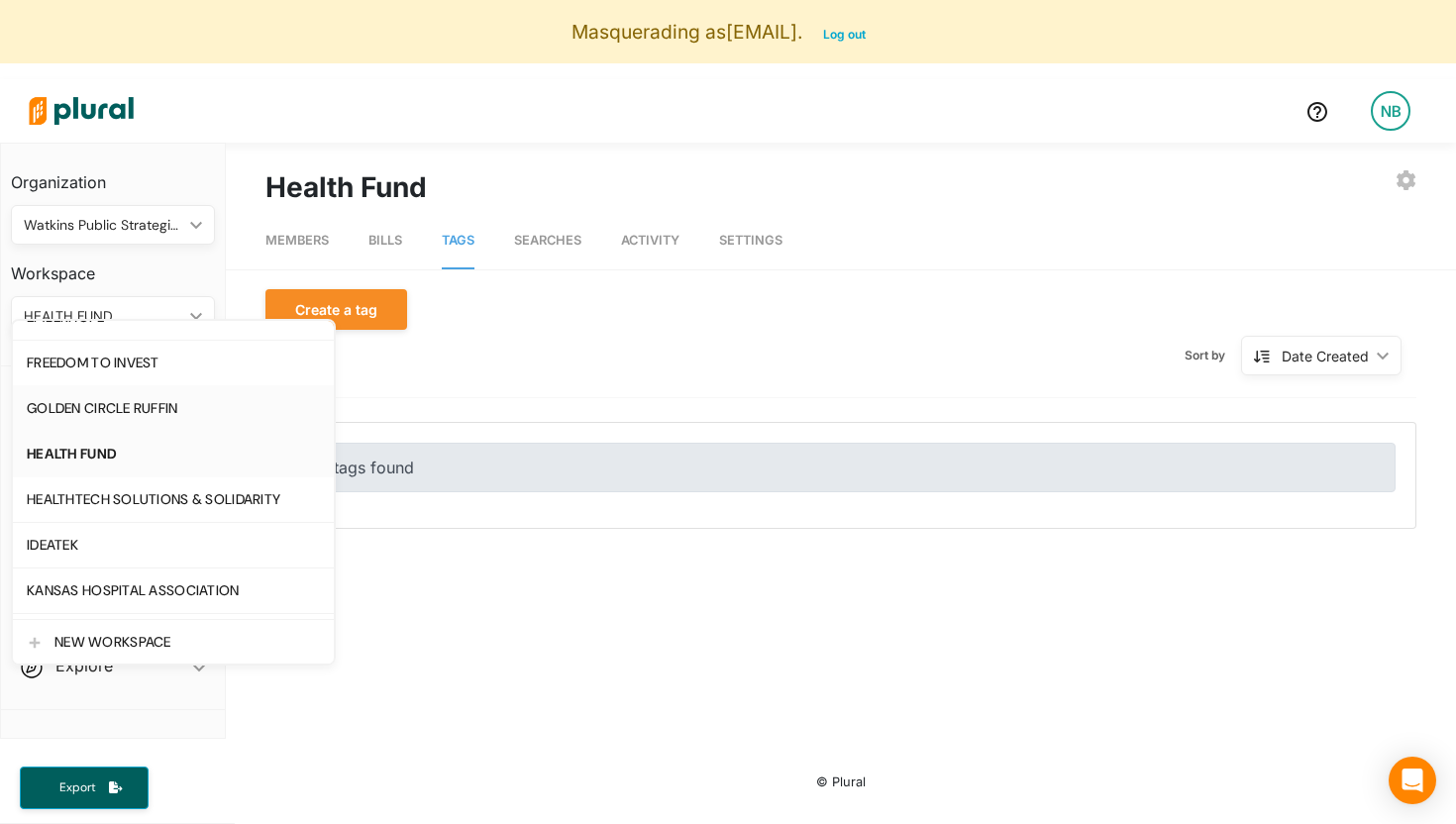 scroll, scrollTop: 424, scrollLeft: 0, axis: vertical 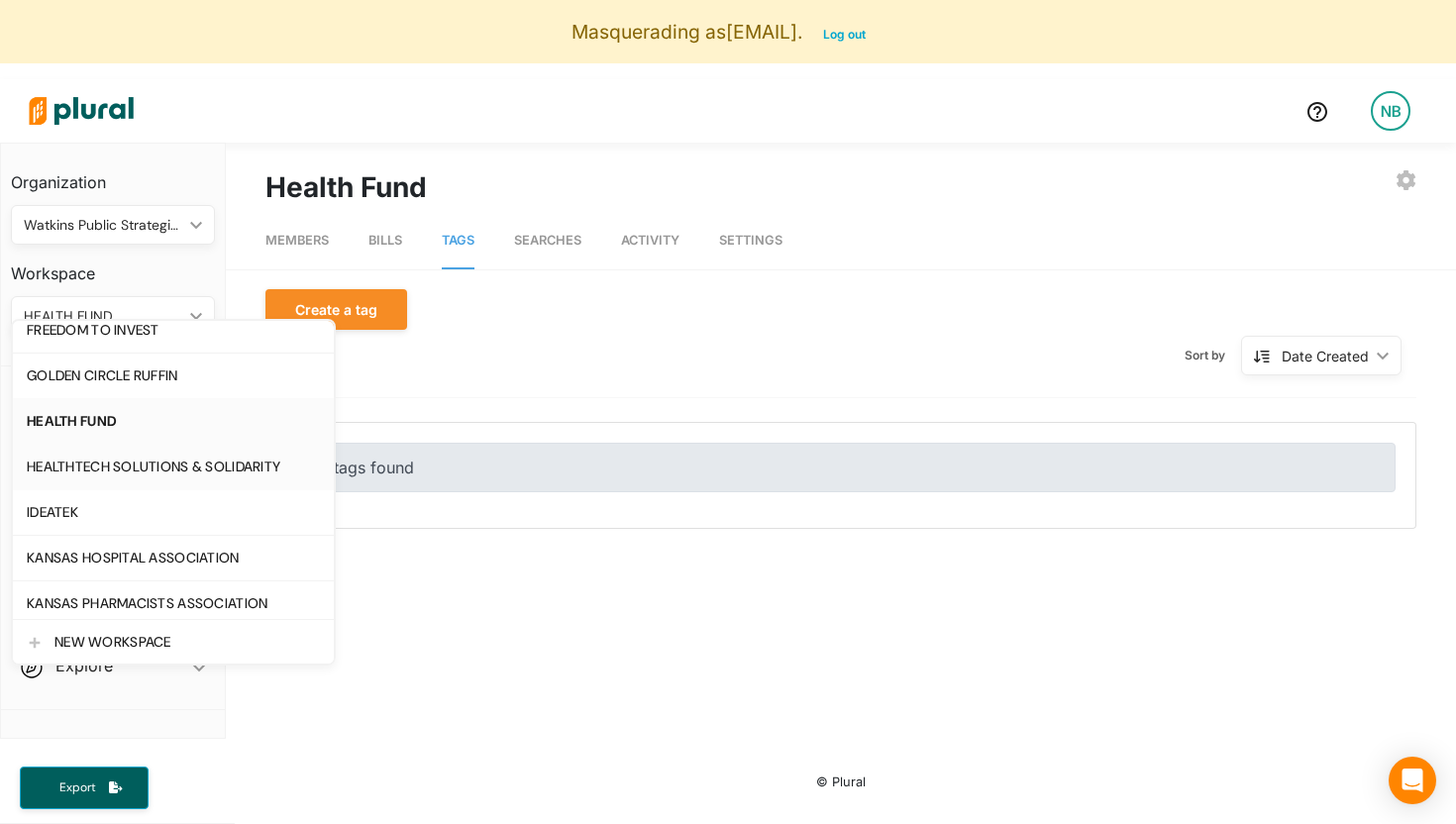 click on "HEALTHTECH SOLUTIONS & SOLIDARITY" at bounding box center (173, 466) 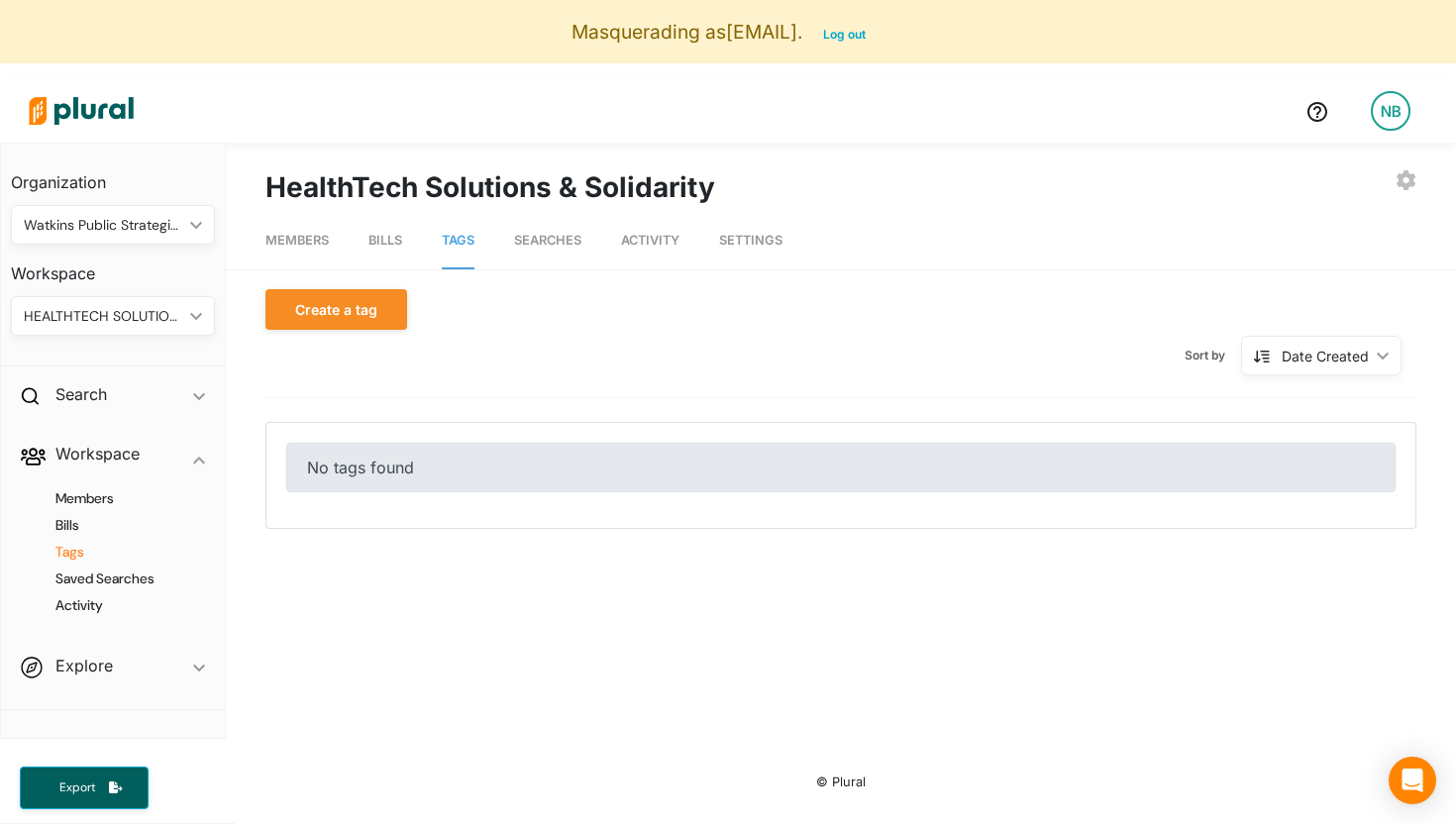 click on "HEALTHTECH SOLUTIONS & SOLIDARITY" at bounding box center (103, 316) 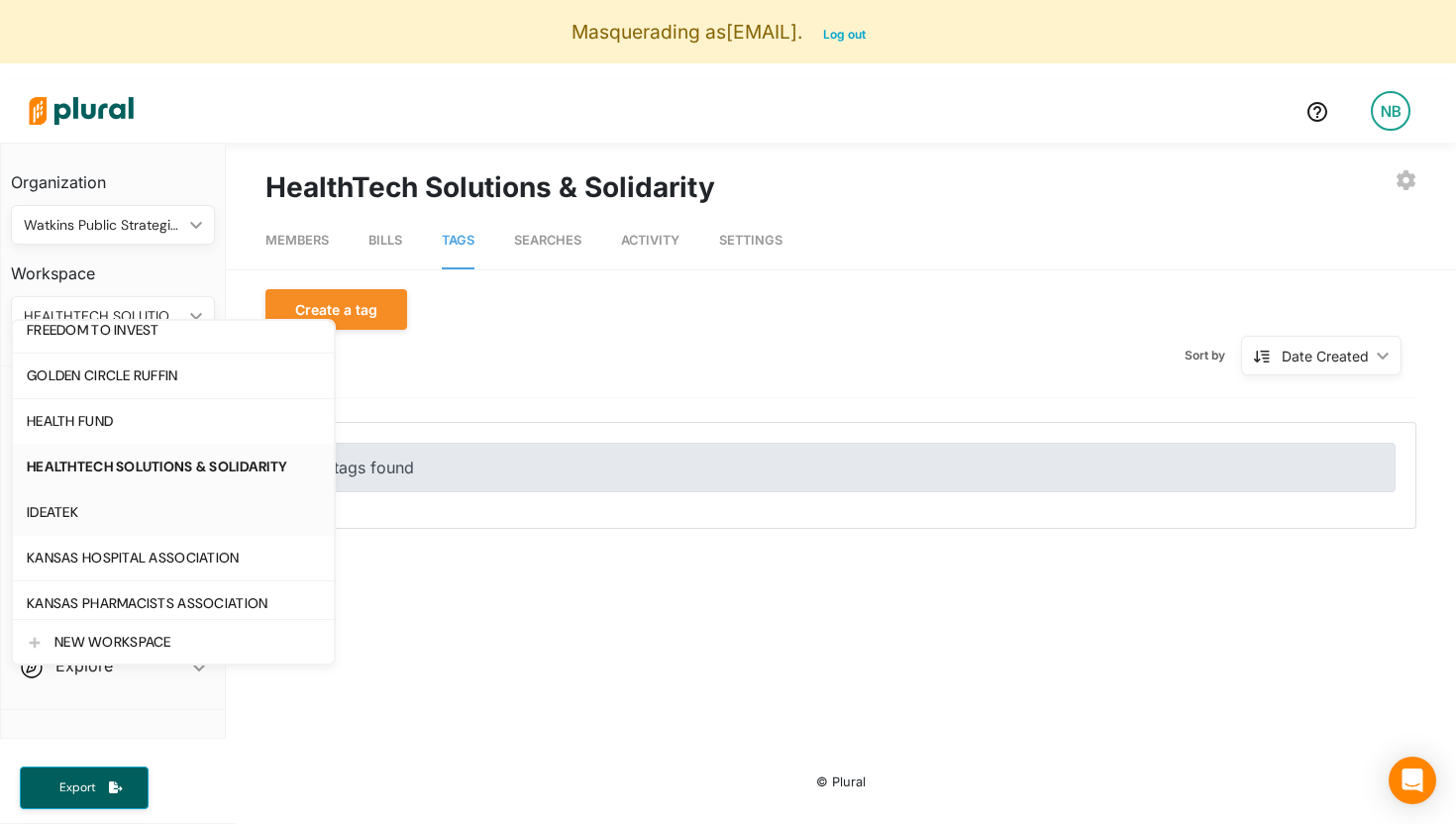 click on "IDEATEK" at bounding box center (173, 512) 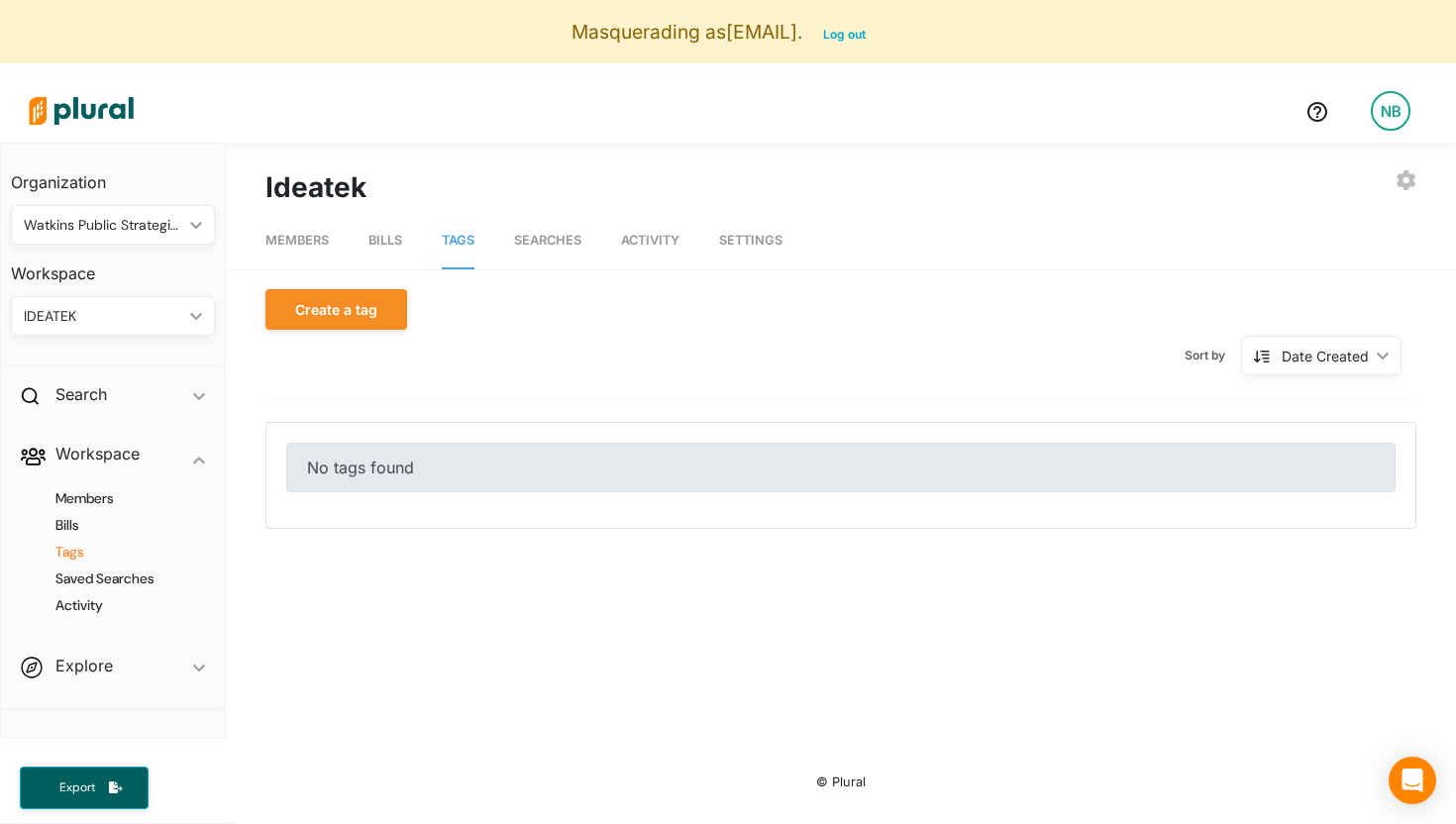 click on "IDEATEK" at bounding box center (103, 316) 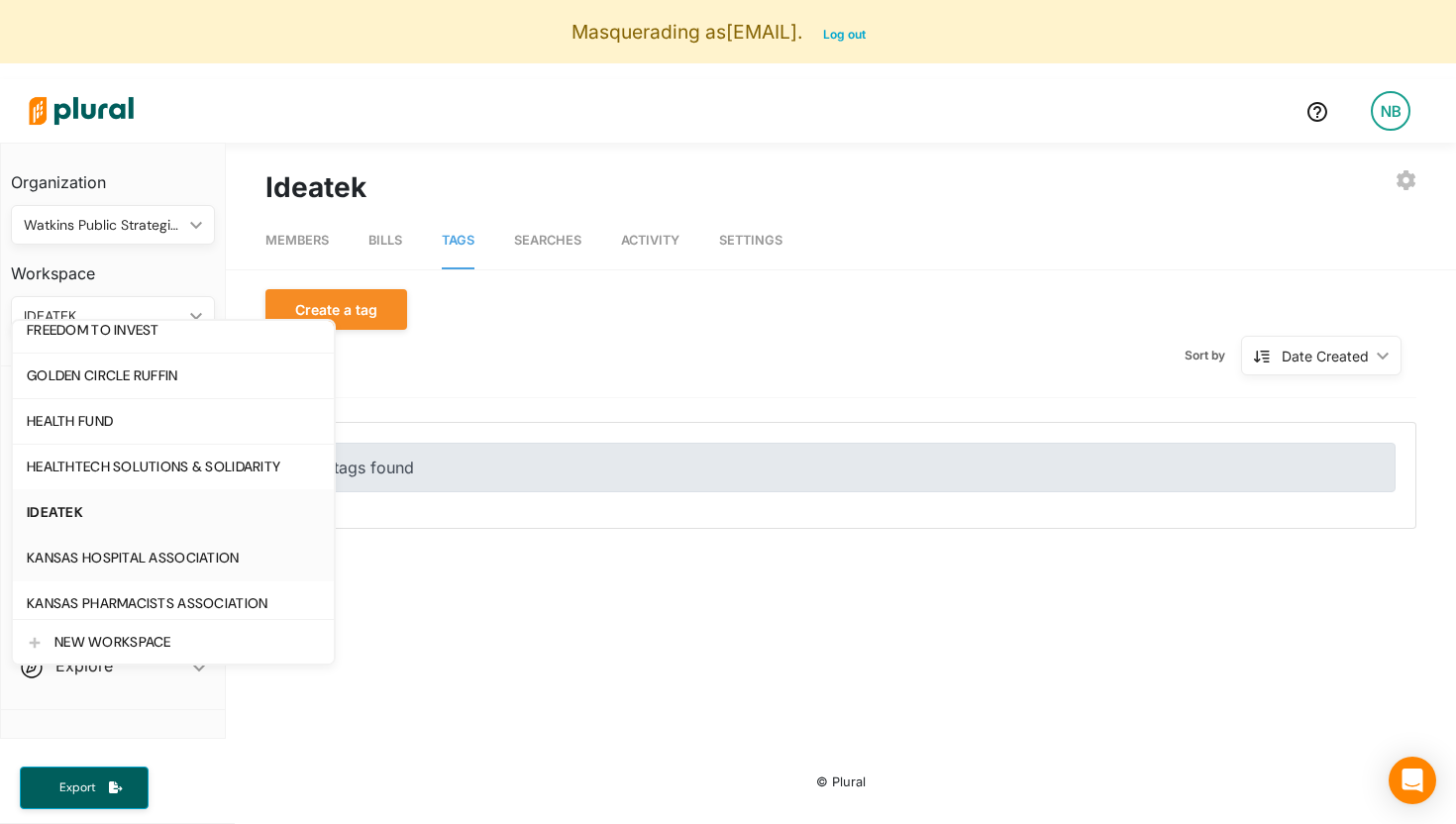 click on "KANSAS HOSPITAL ASSOCIATION" at bounding box center [173, 558] 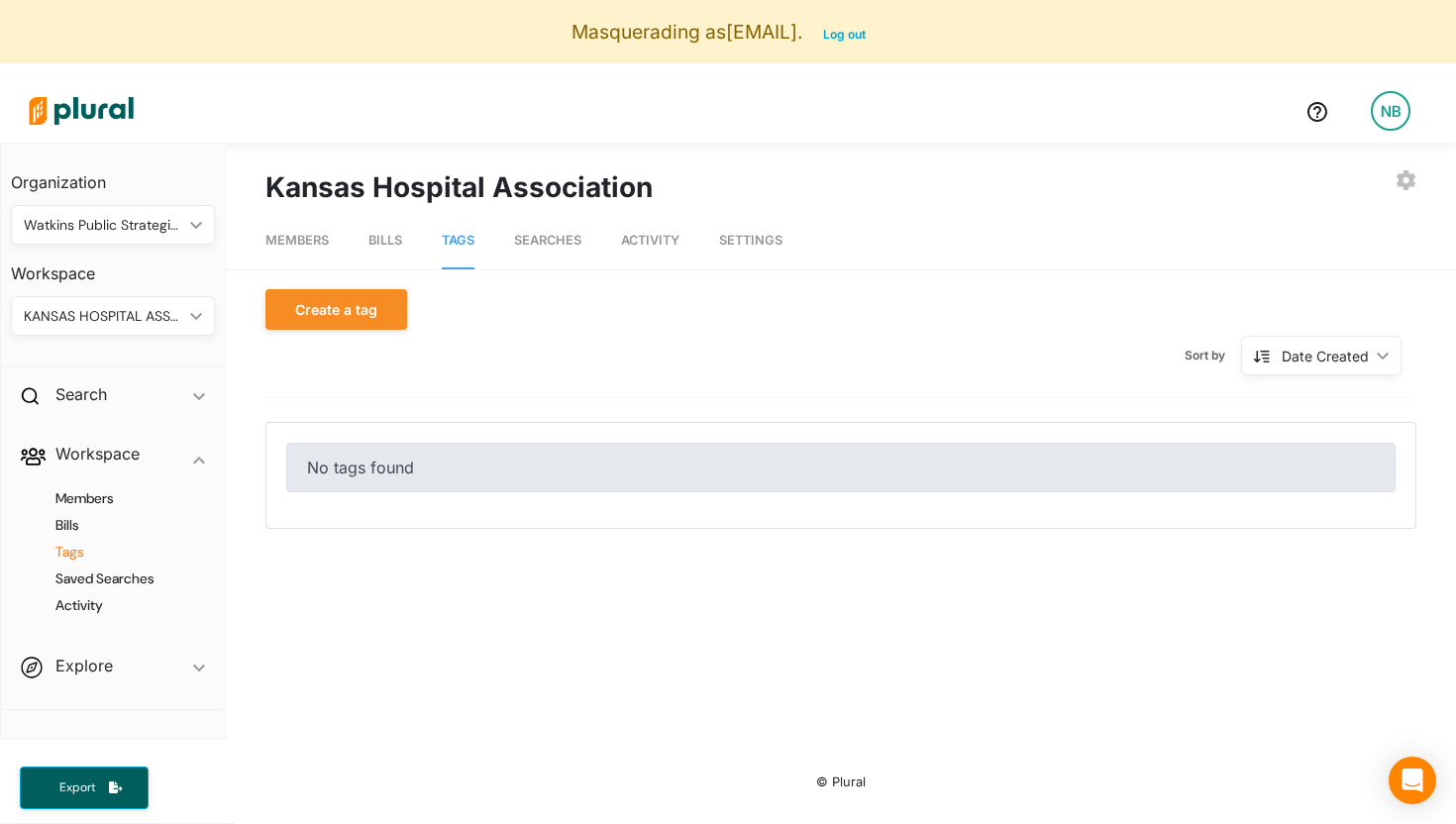 click on "KANSAS HOSPITAL ASSOCIATION  ic_keyboard_arrow_down" at bounding box center (113, 316) 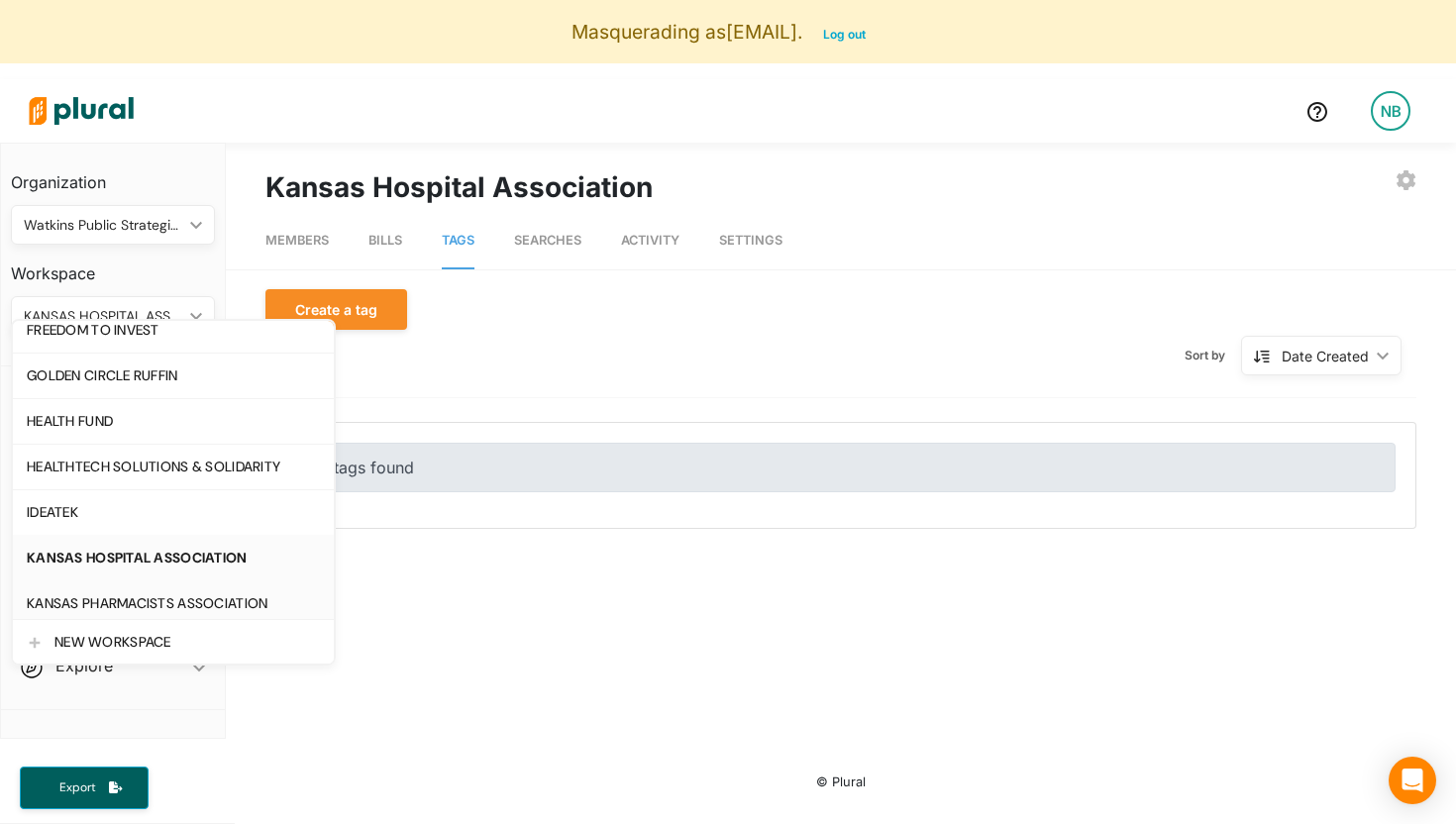 click on "KANSAS PHARMACISTS ASSOCIATION" at bounding box center (173, 603) 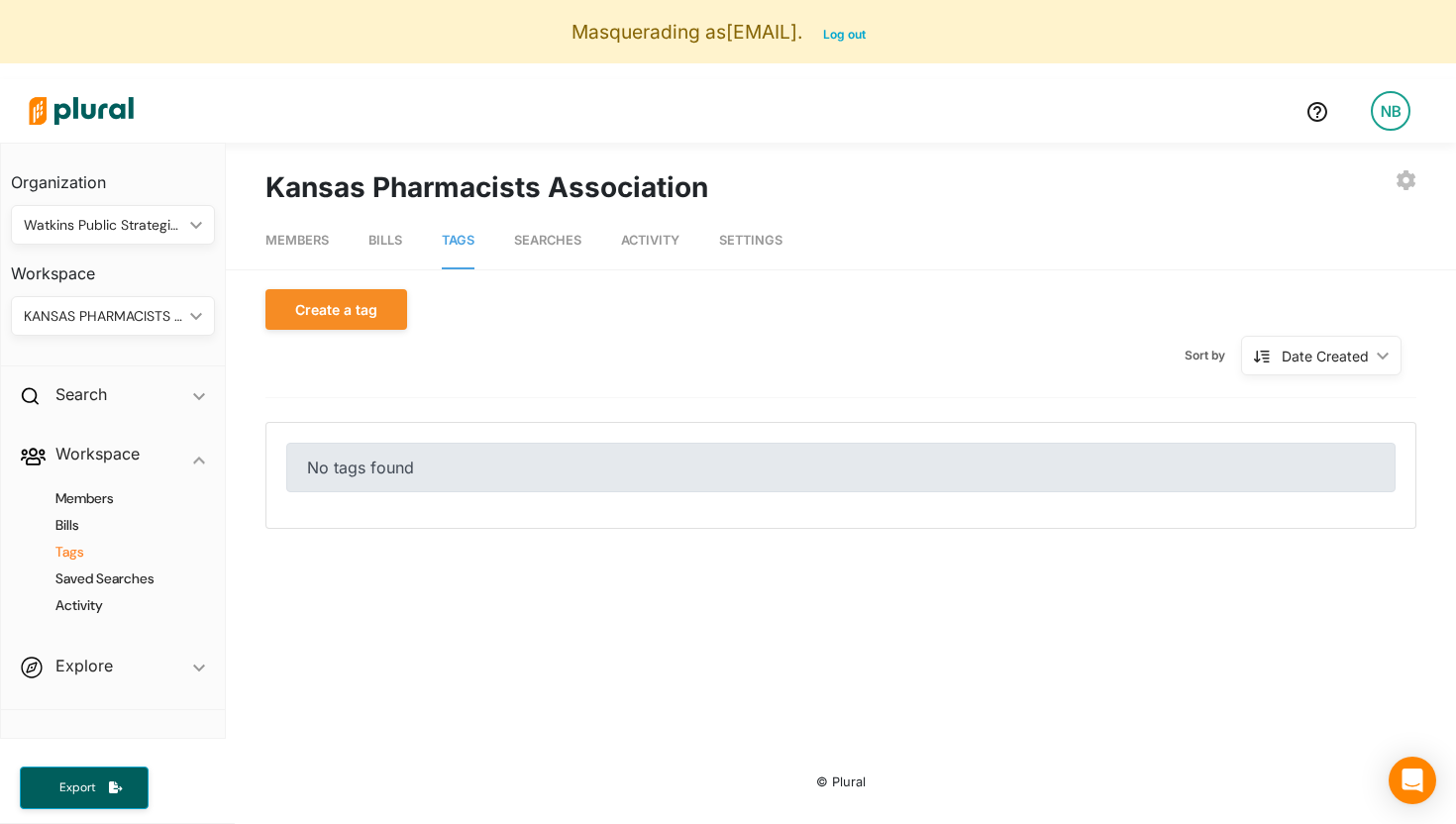 click on "KANSAS PHARMACISTS ASSOCIATION" at bounding box center [103, 316] 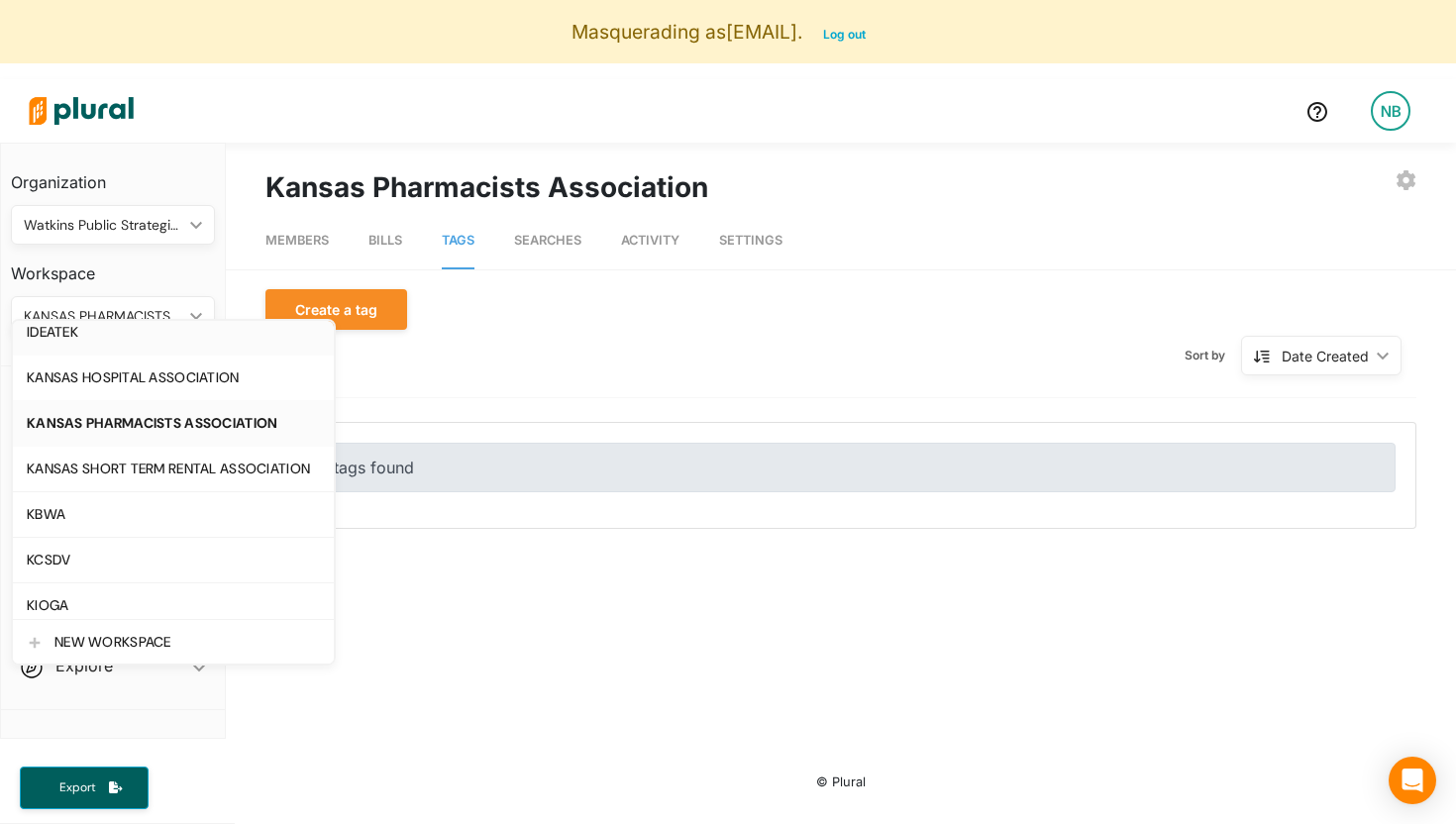 scroll, scrollTop: 611, scrollLeft: 0, axis: vertical 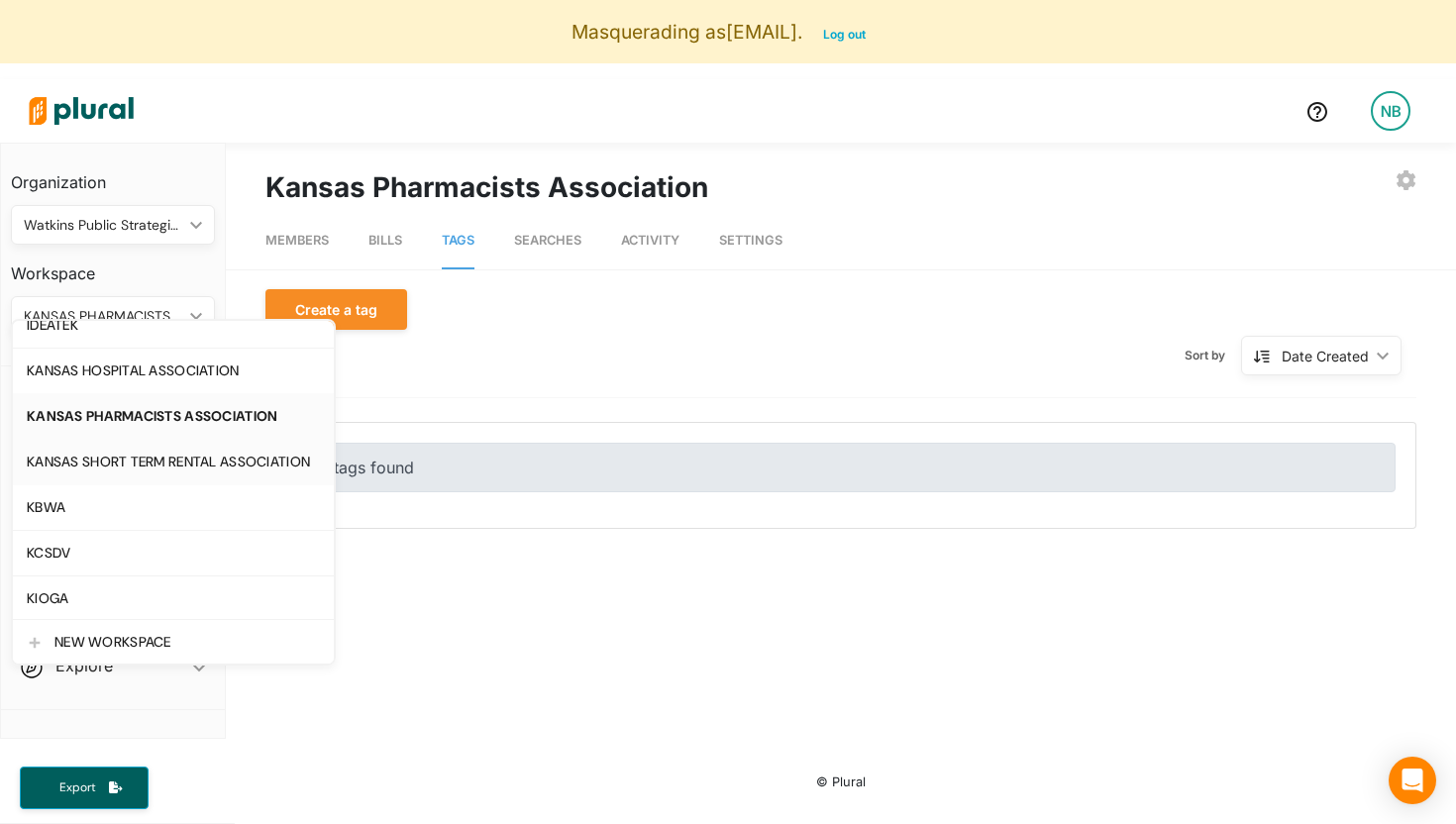 click on "KANSAS SHORT TERM RENTAL ASSOCIATION" 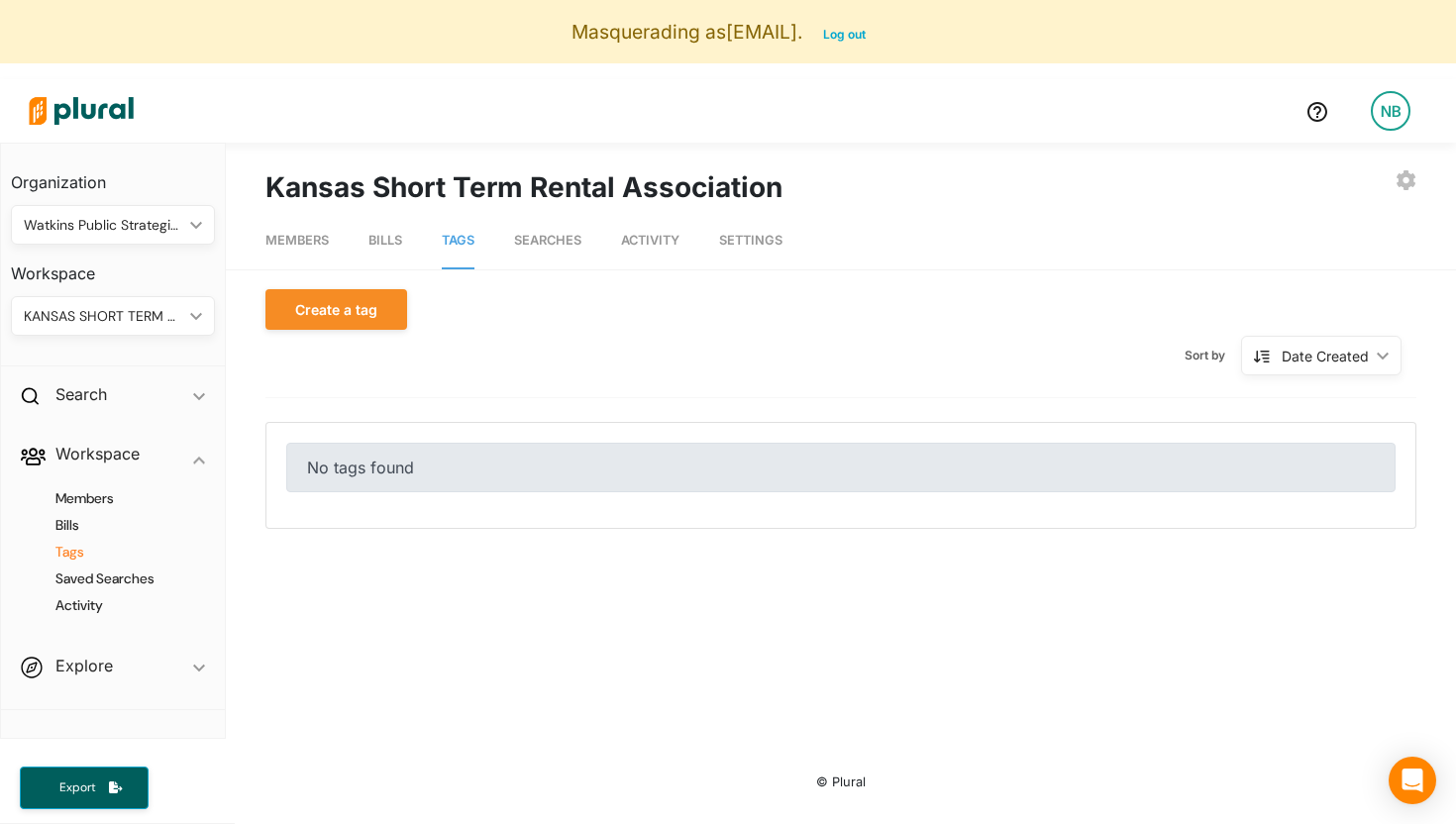 click on "NB" at bounding box center (1391, 111) 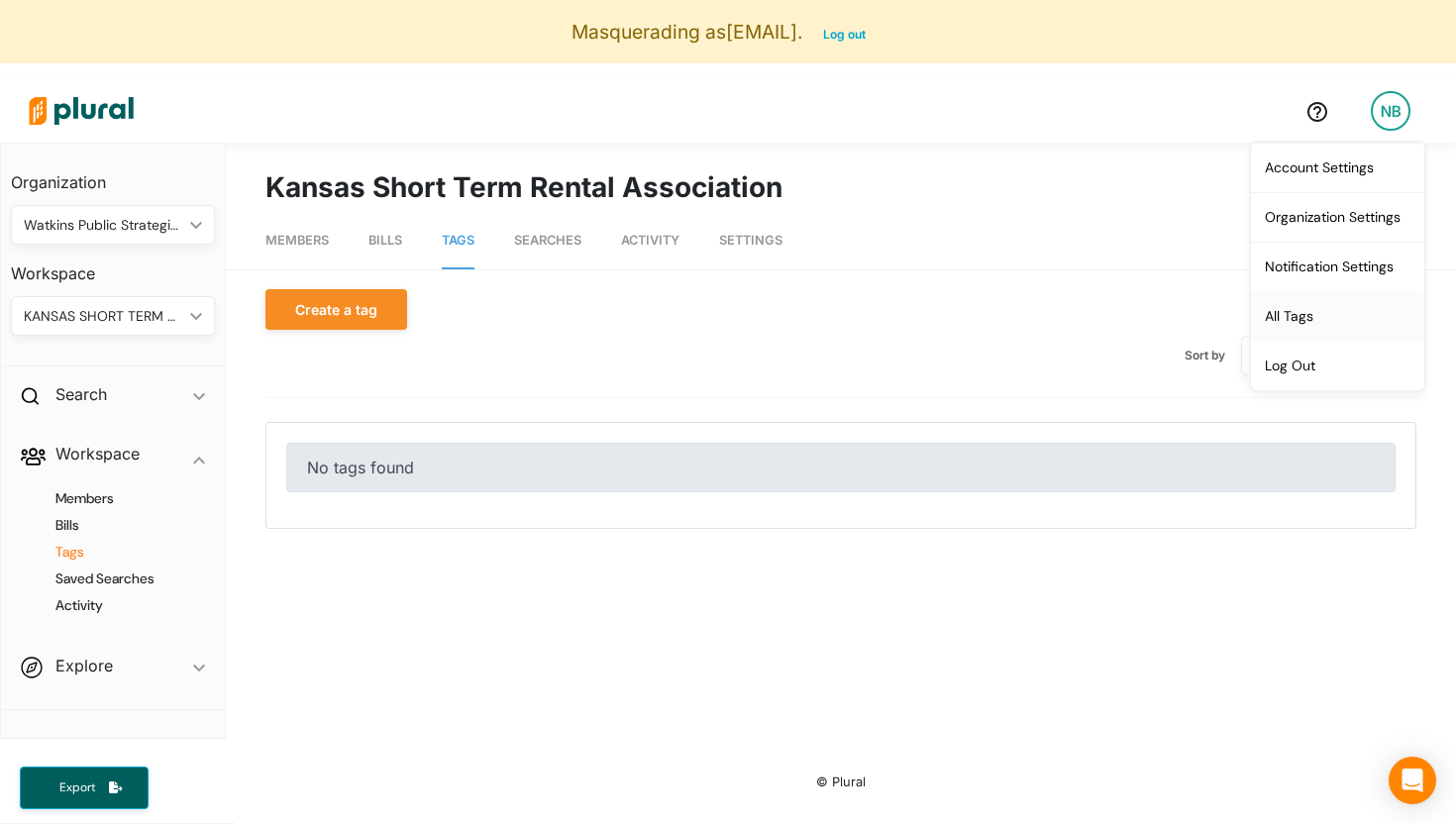 click on "All Tags" at bounding box center [1337, 316] 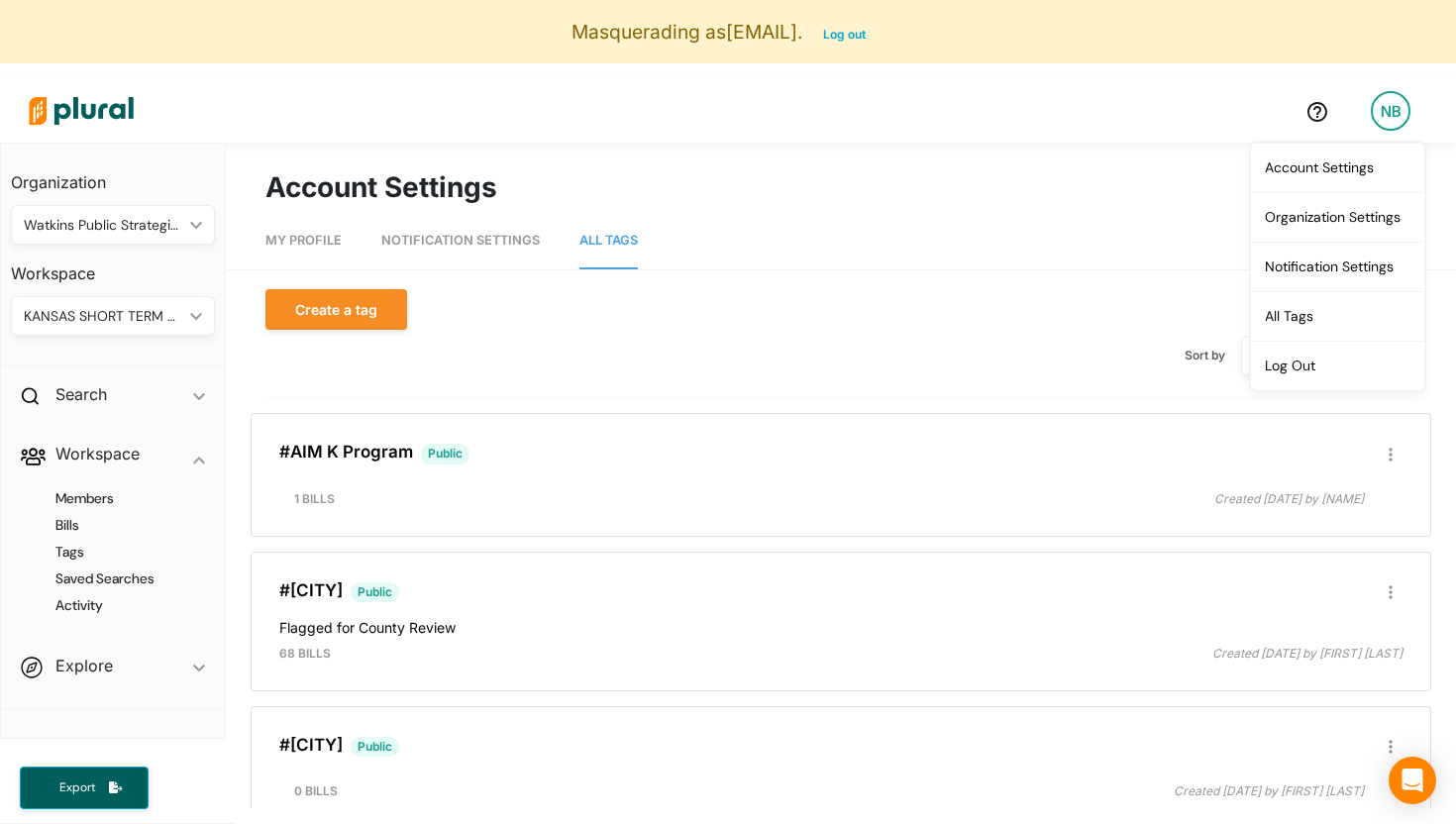 click on "NB" at bounding box center (1391, 111) 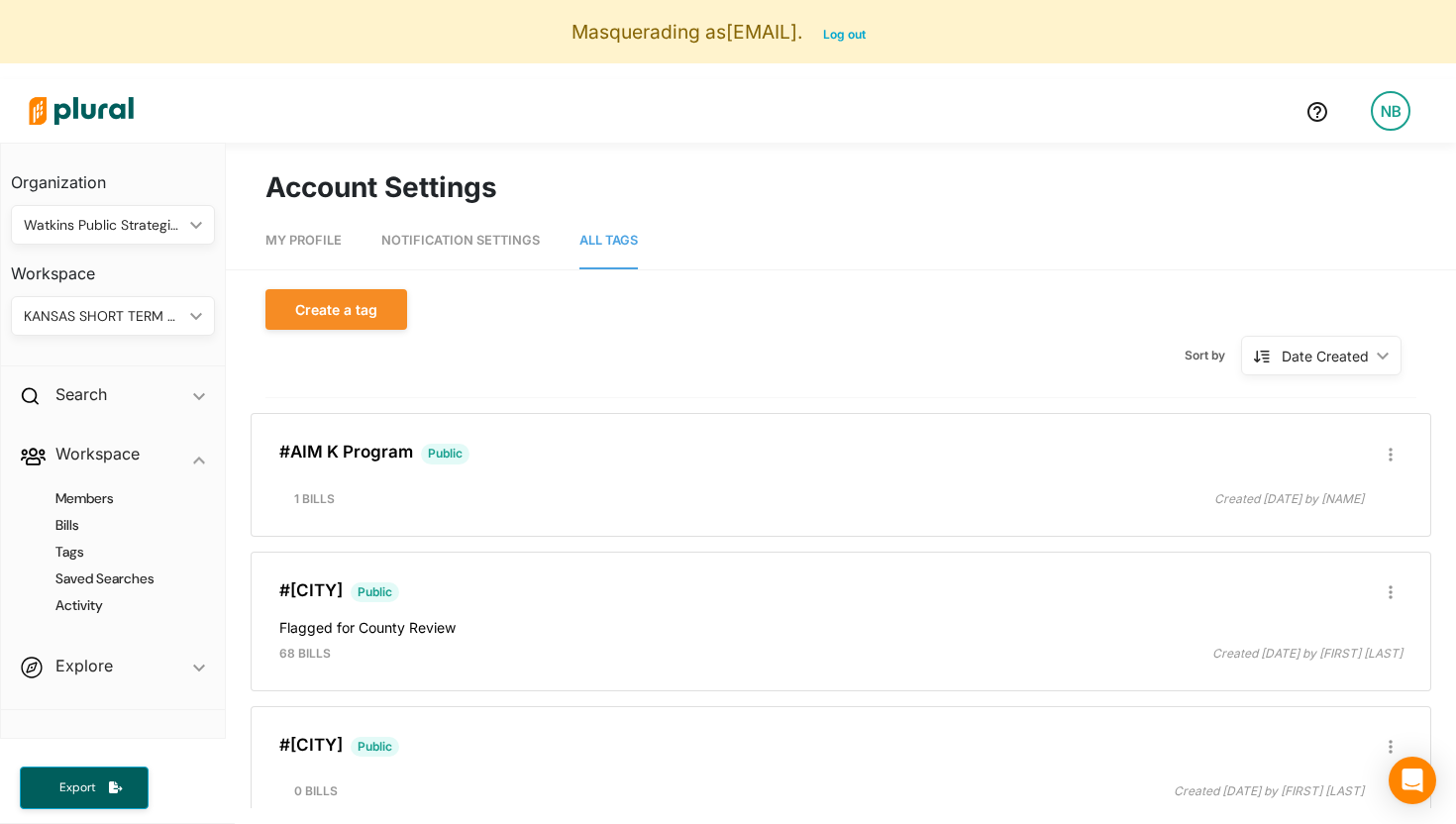 click on "NB" at bounding box center [1391, 111] 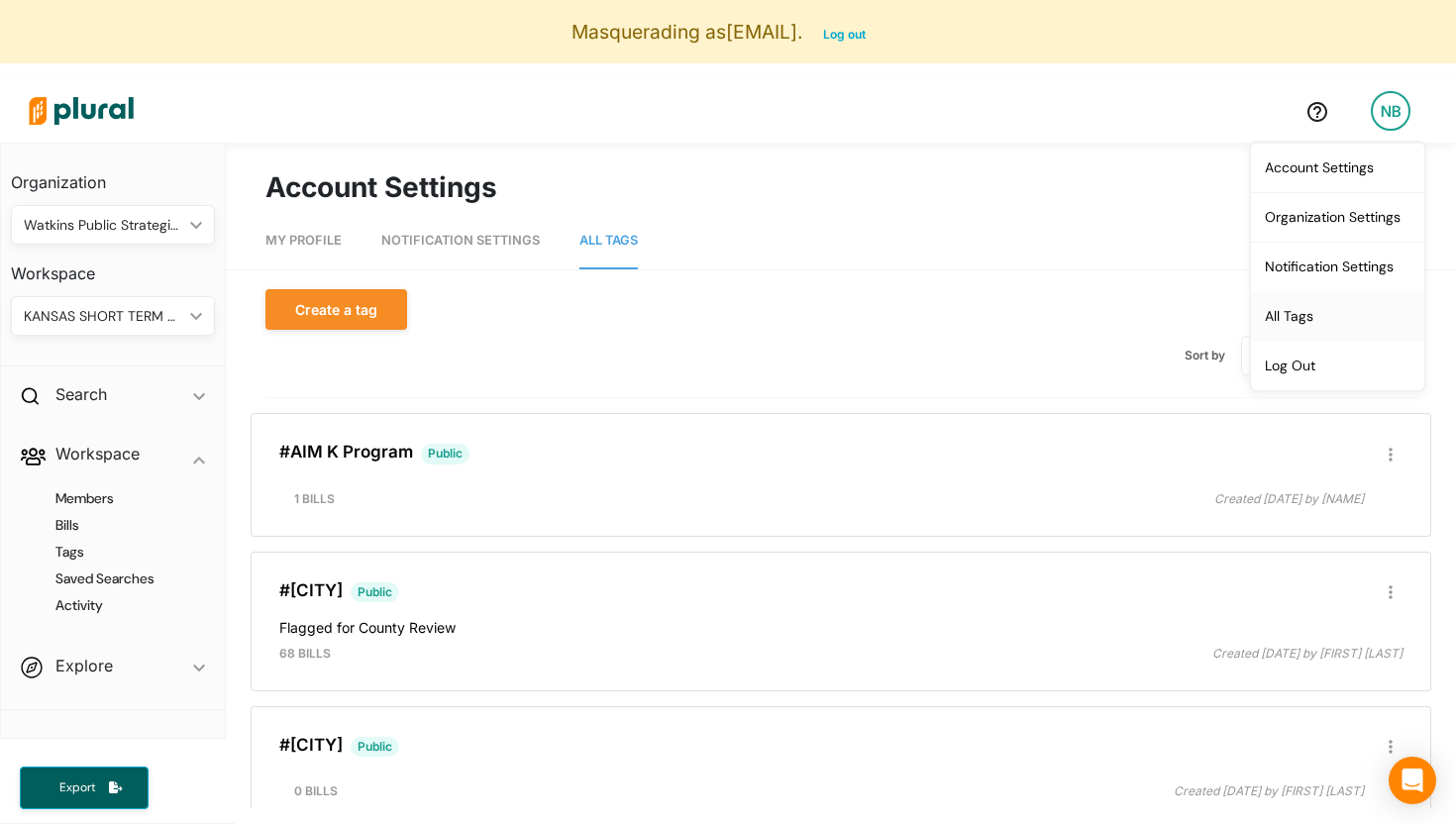 click on "All Tags" at bounding box center (1337, 316) 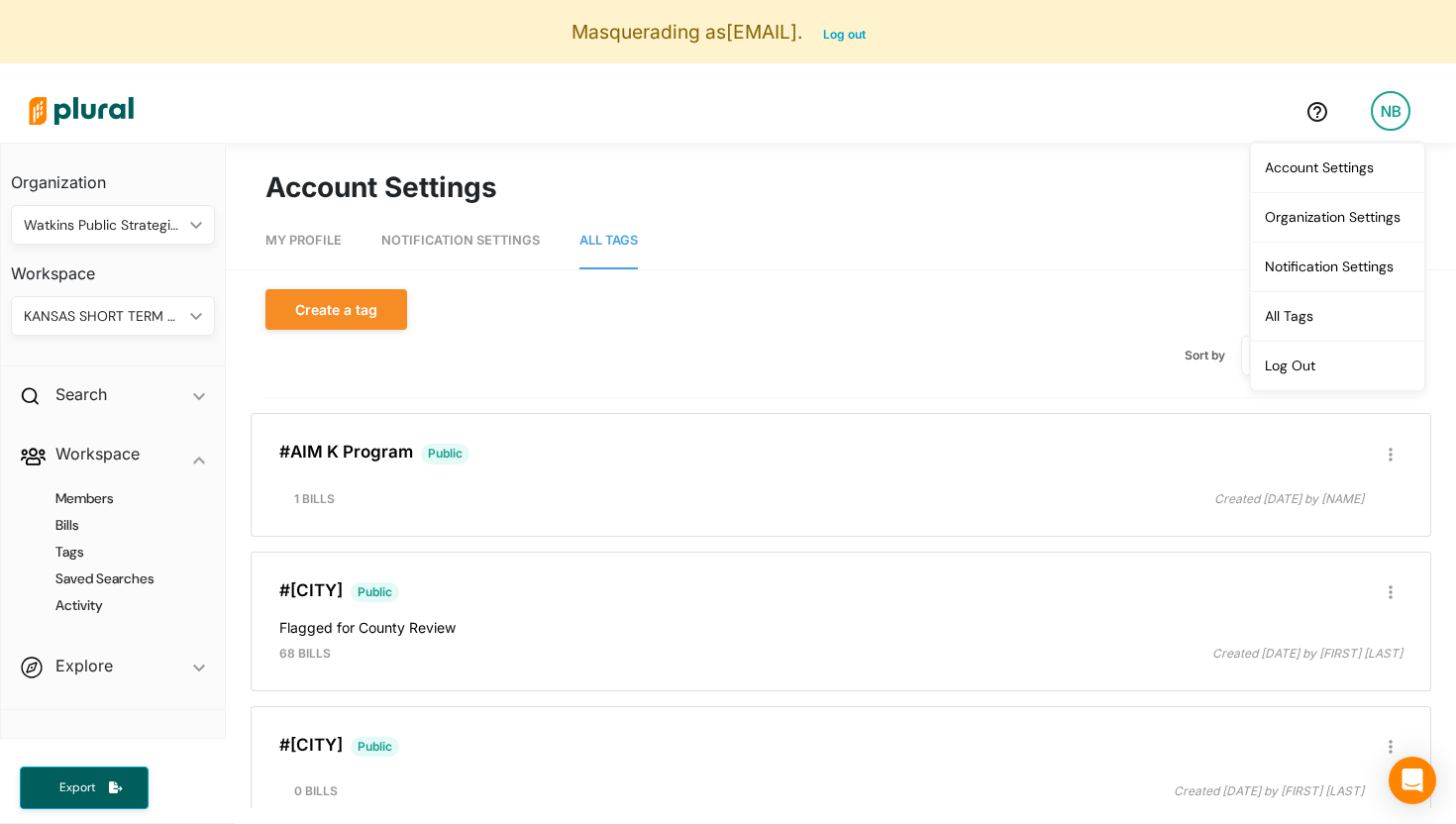 click on "Sort by Date Created ic_keyboard_arrow_down Date Created Date Created Alphanumerical Alphanumerical" at bounding box center [841, 356] 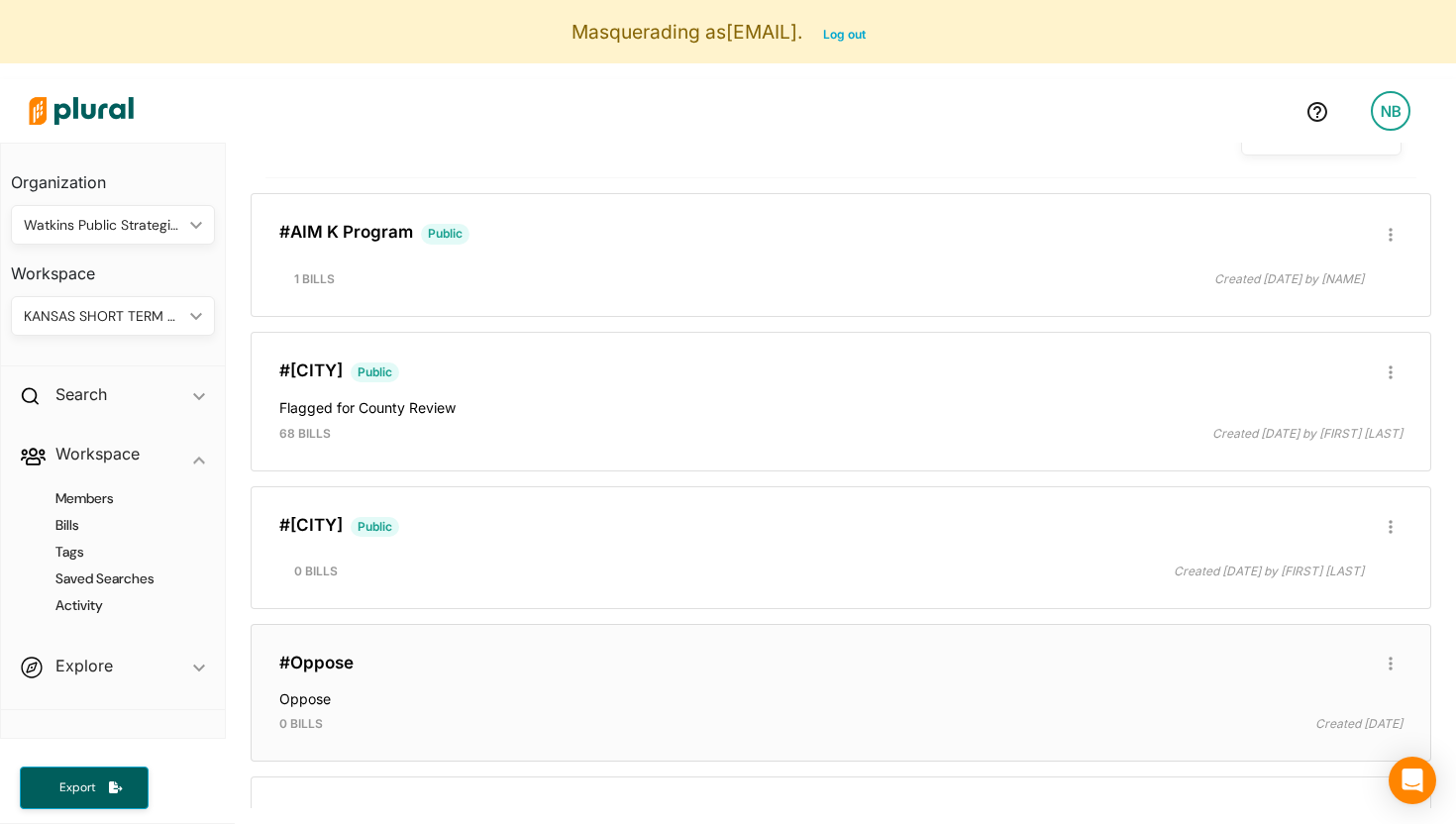 scroll, scrollTop: 101, scrollLeft: 0, axis: vertical 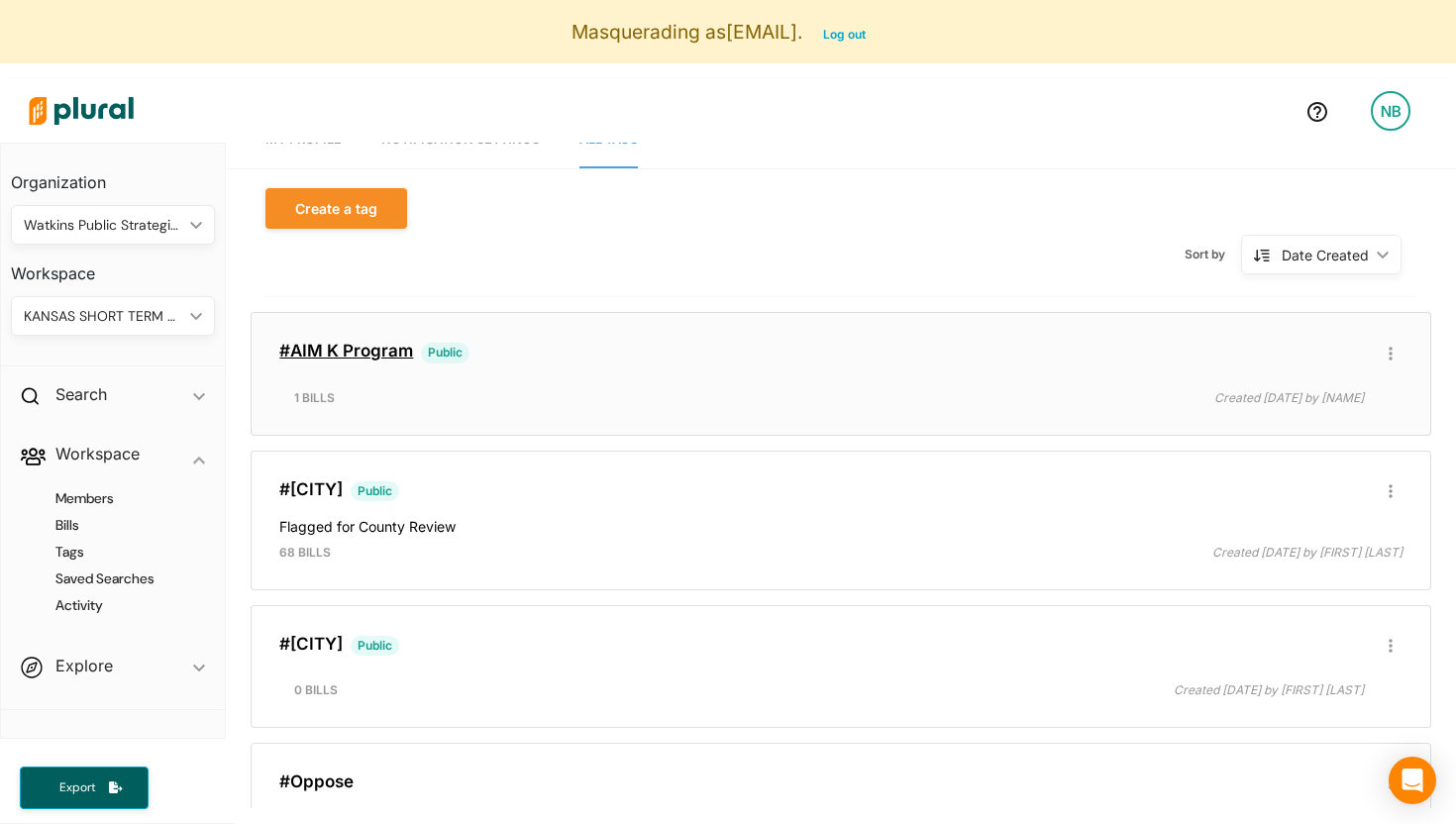 click on "#AIM K Program" at bounding box center [346, 351] 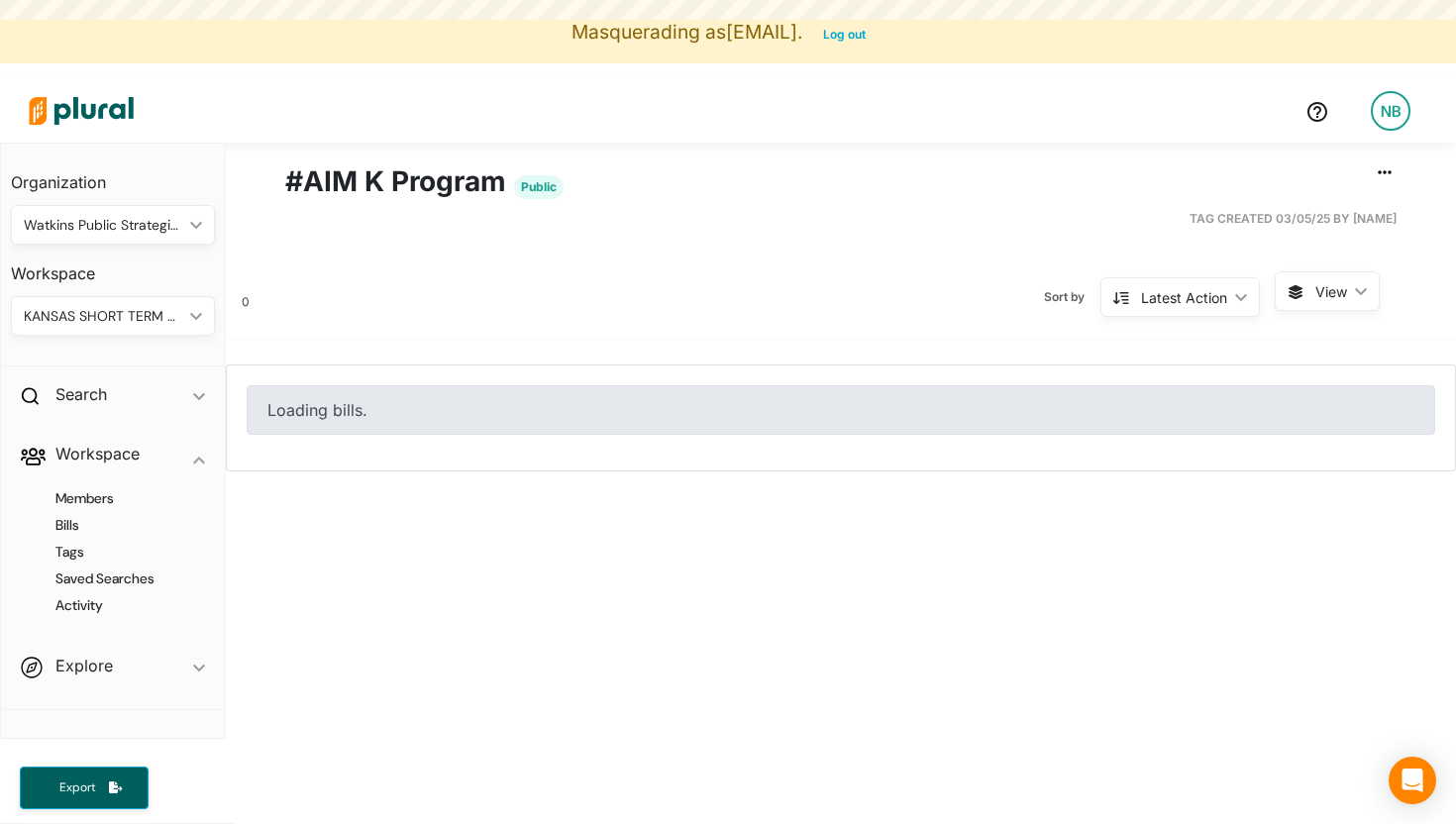 scroll, scrollTop: 0, scrollLeft: 0, axis: both 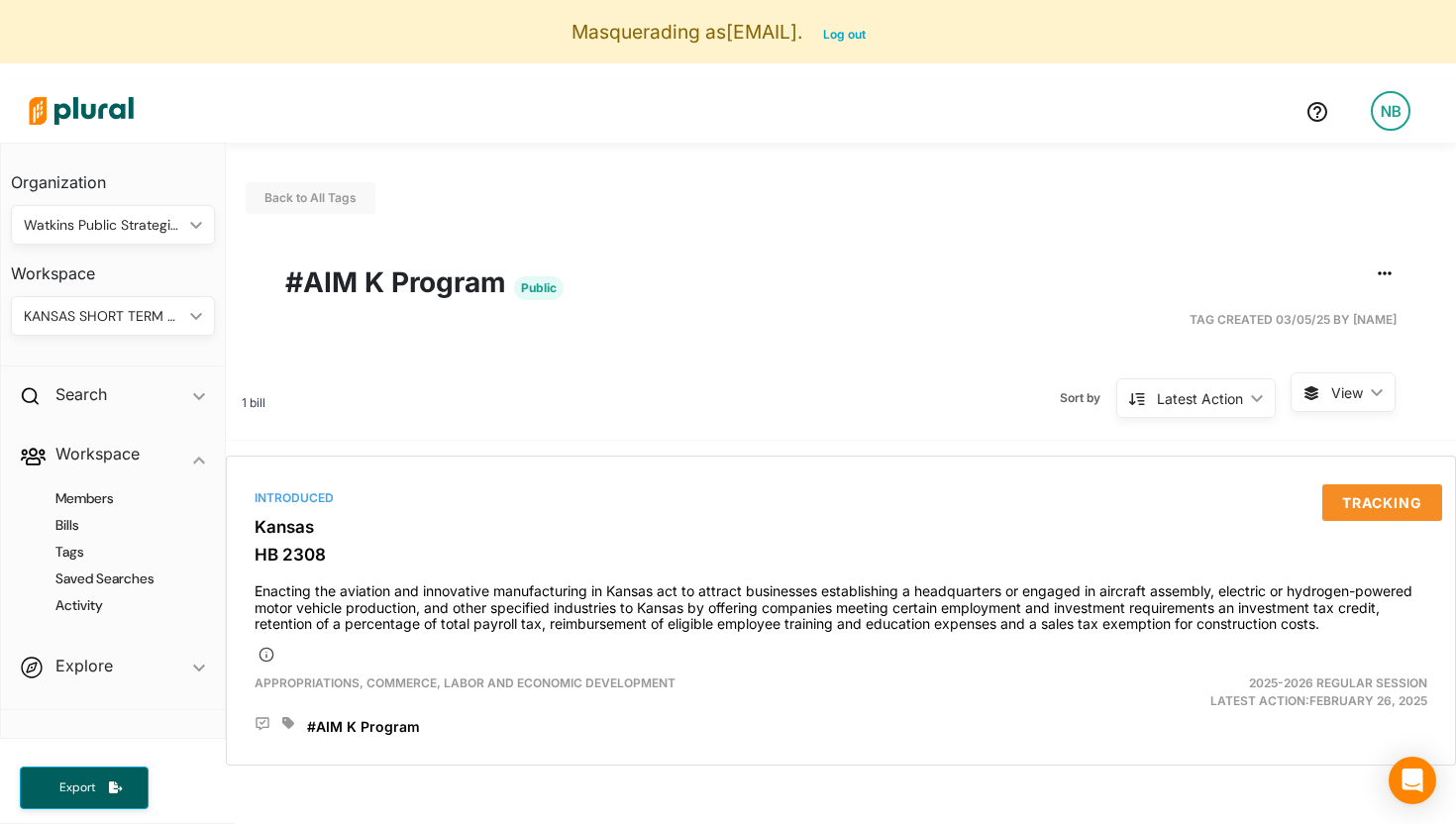 click on "KANSAS SHORT TERM RENTAL ASSOCIATION" at bounding box center (103, 316) 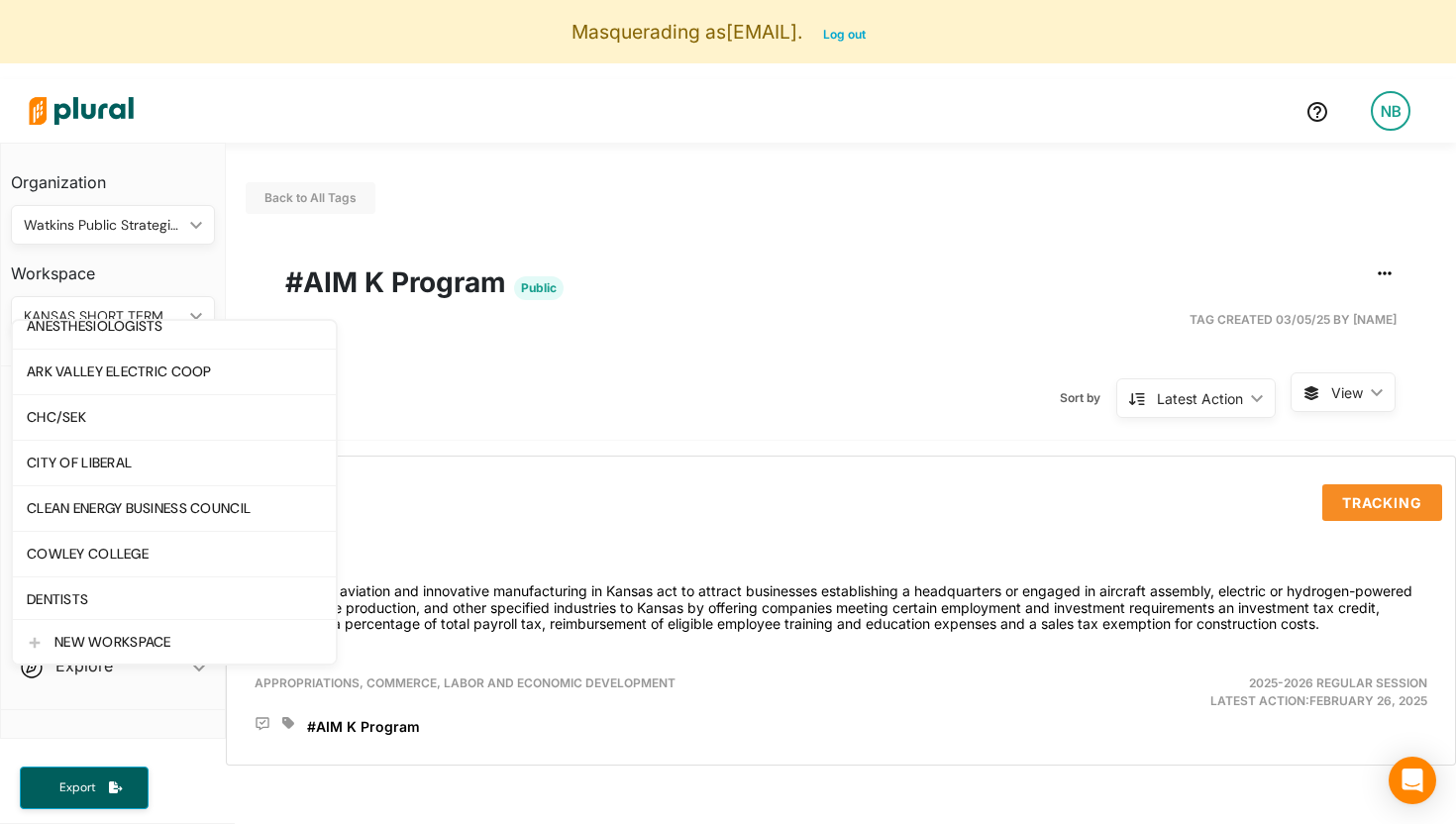 scroll, scrollTop: 0, scrollLeft: 0, axis: both 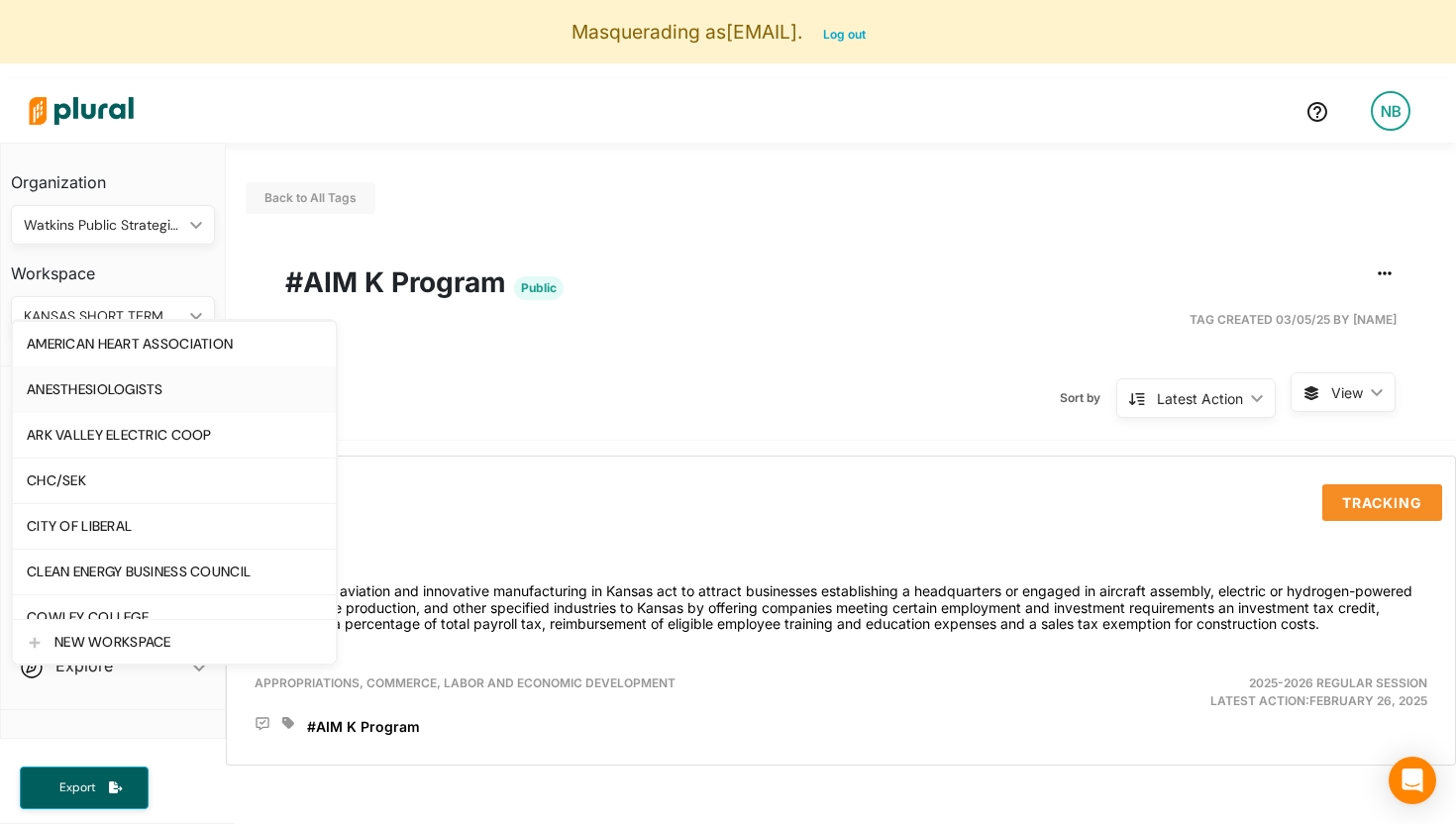 click on "ANESTHESIOLOGISTS" at bounding box center [174, 389] 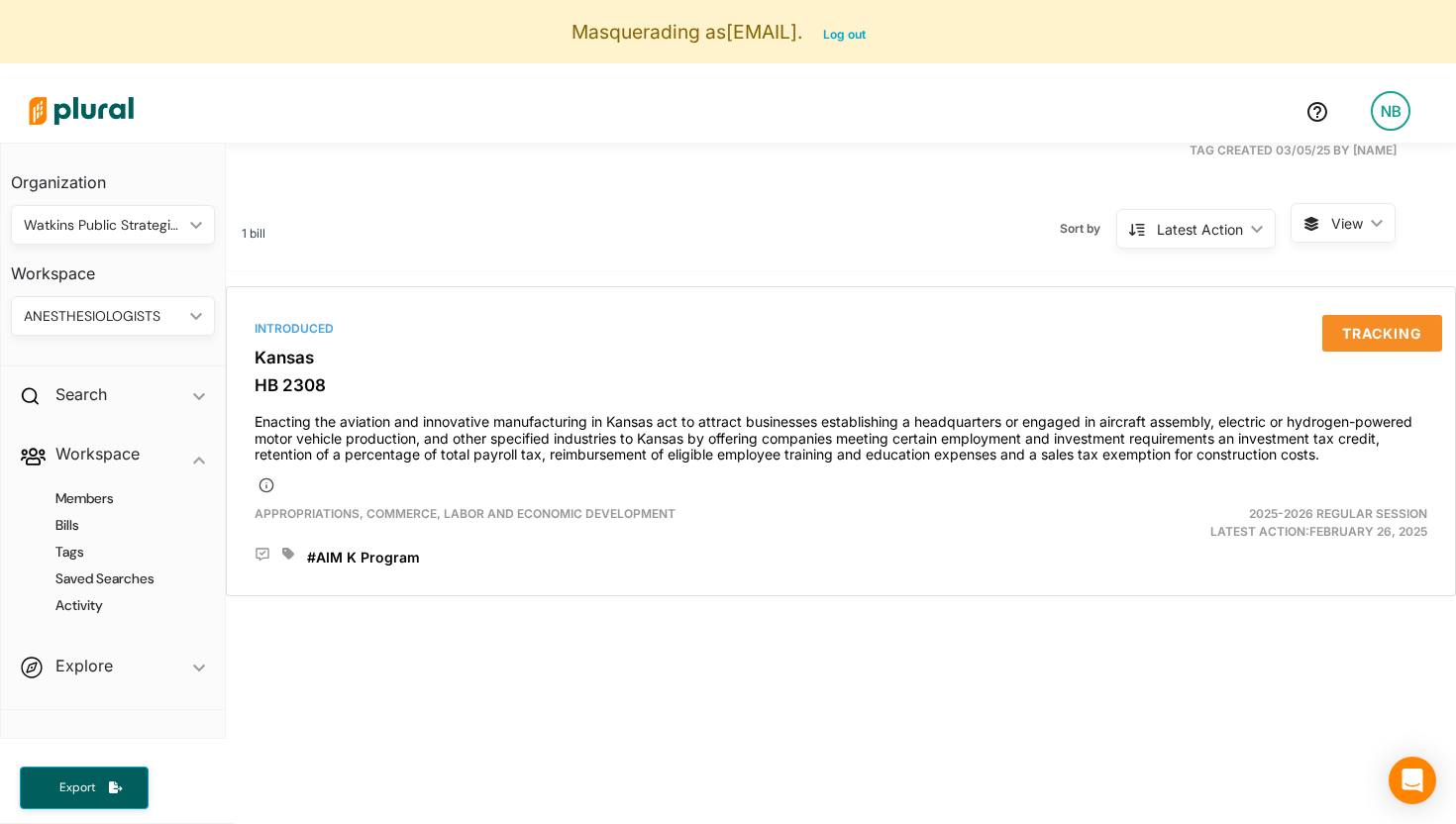 scroll, scrollTop: 174, scrollLeft: 0, axis: vertical 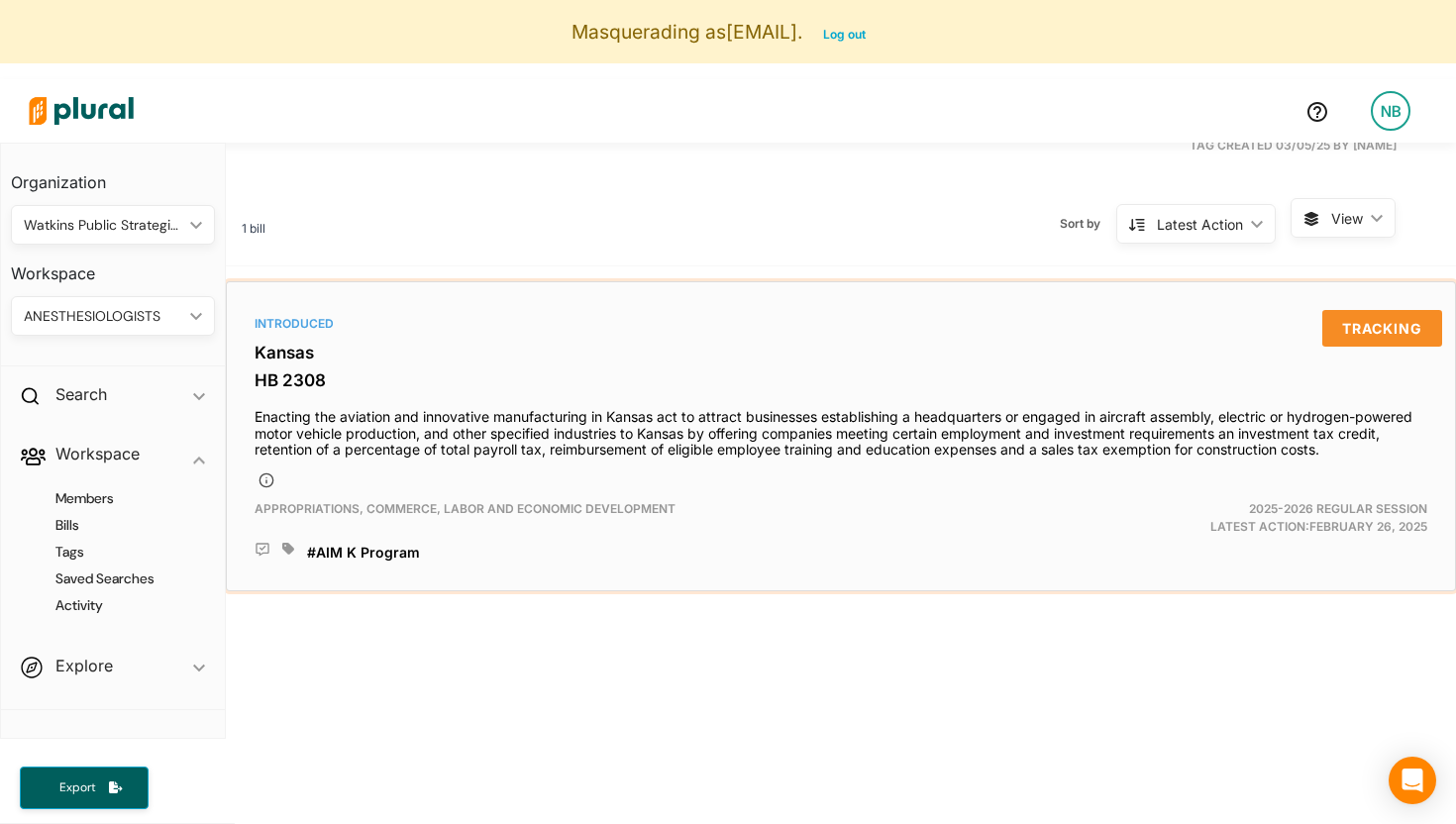 click on "HB 2308" at bounding box center (841, 380) 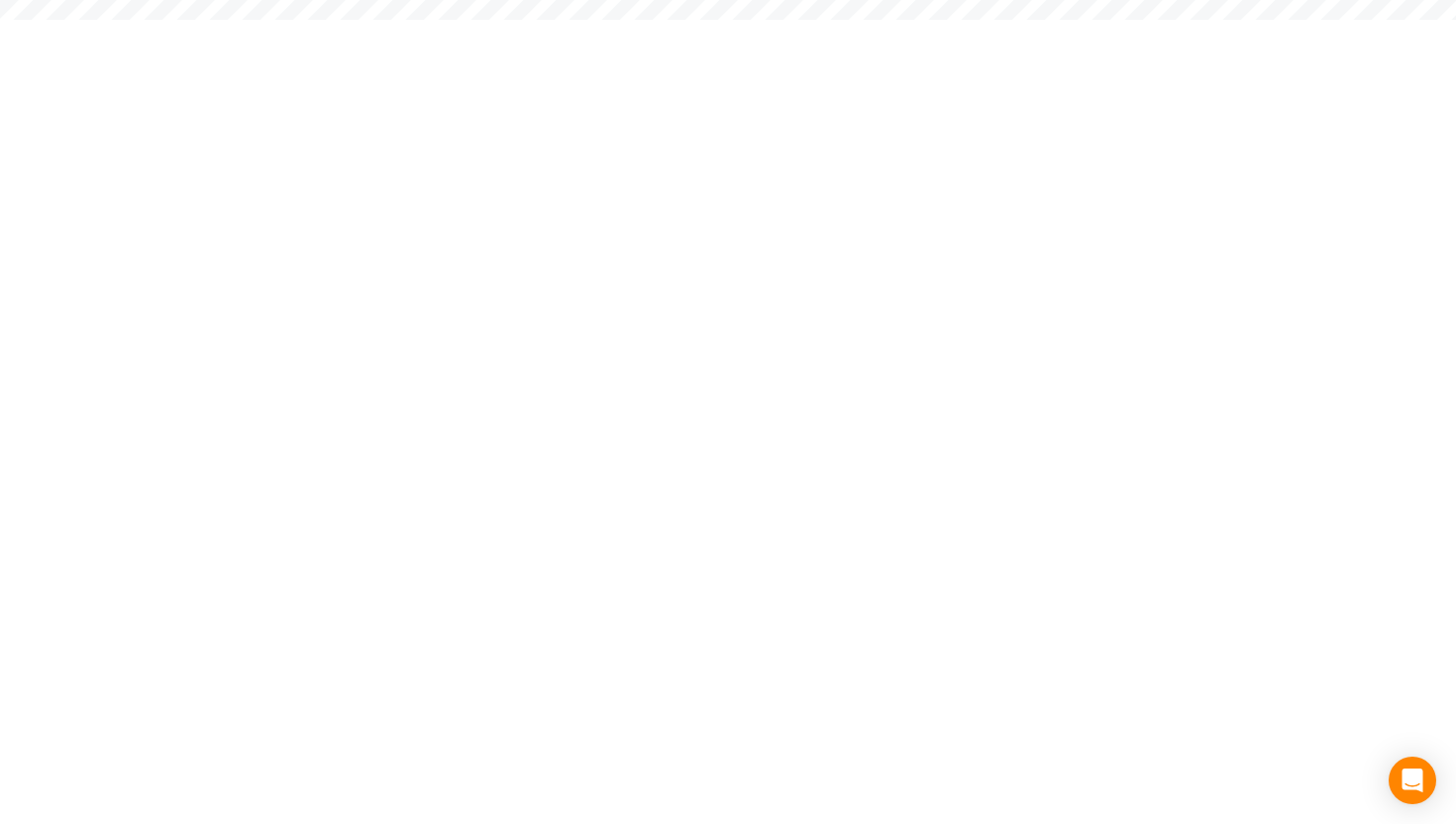 scroll, scrollTop: 0, scrollLeft: 0, axis: both 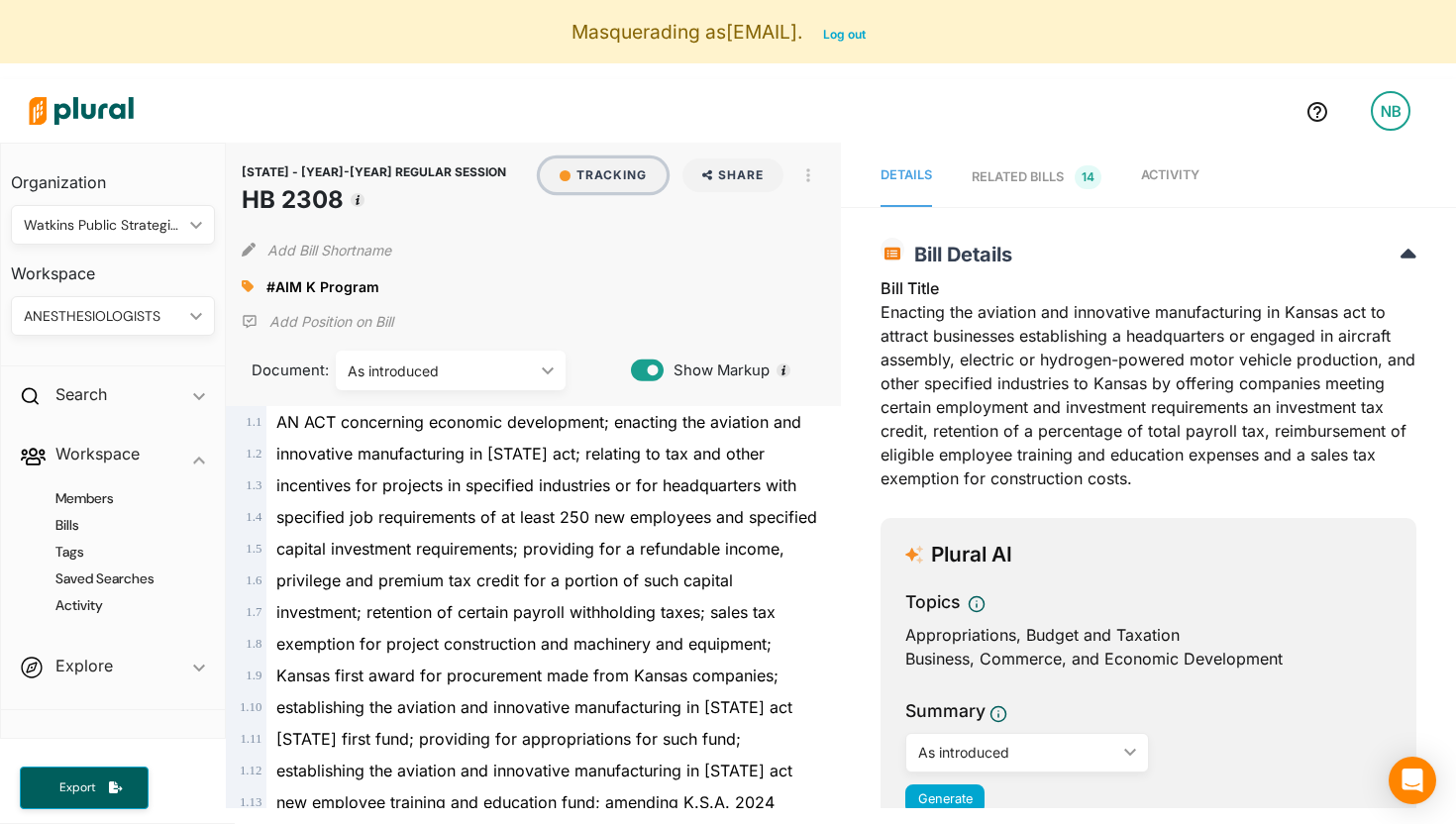 click on "Tracking" at bounding box center [603, 175] 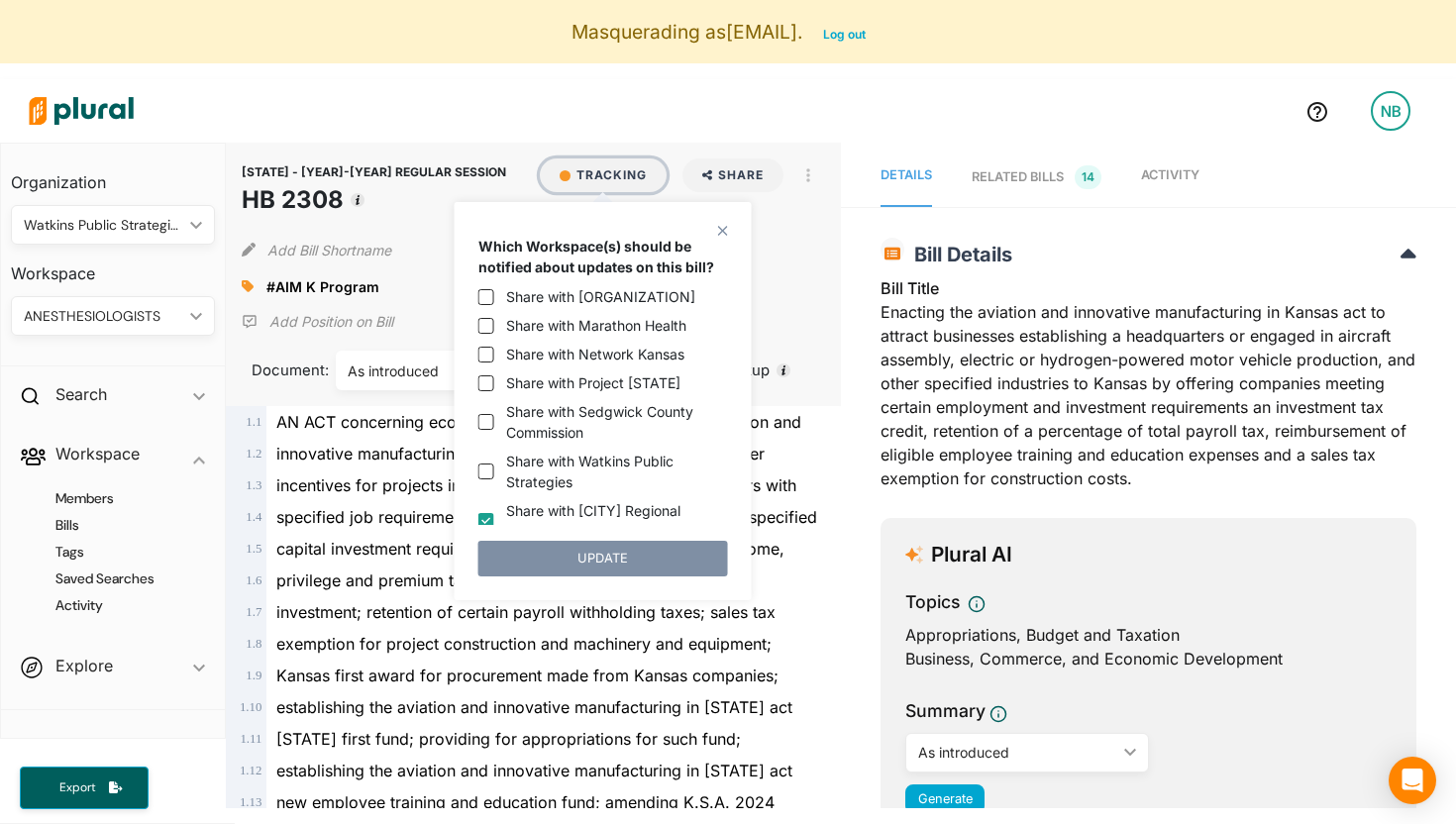scroll, scrollTop: 765, scrollLeft: 0, axis: vertical 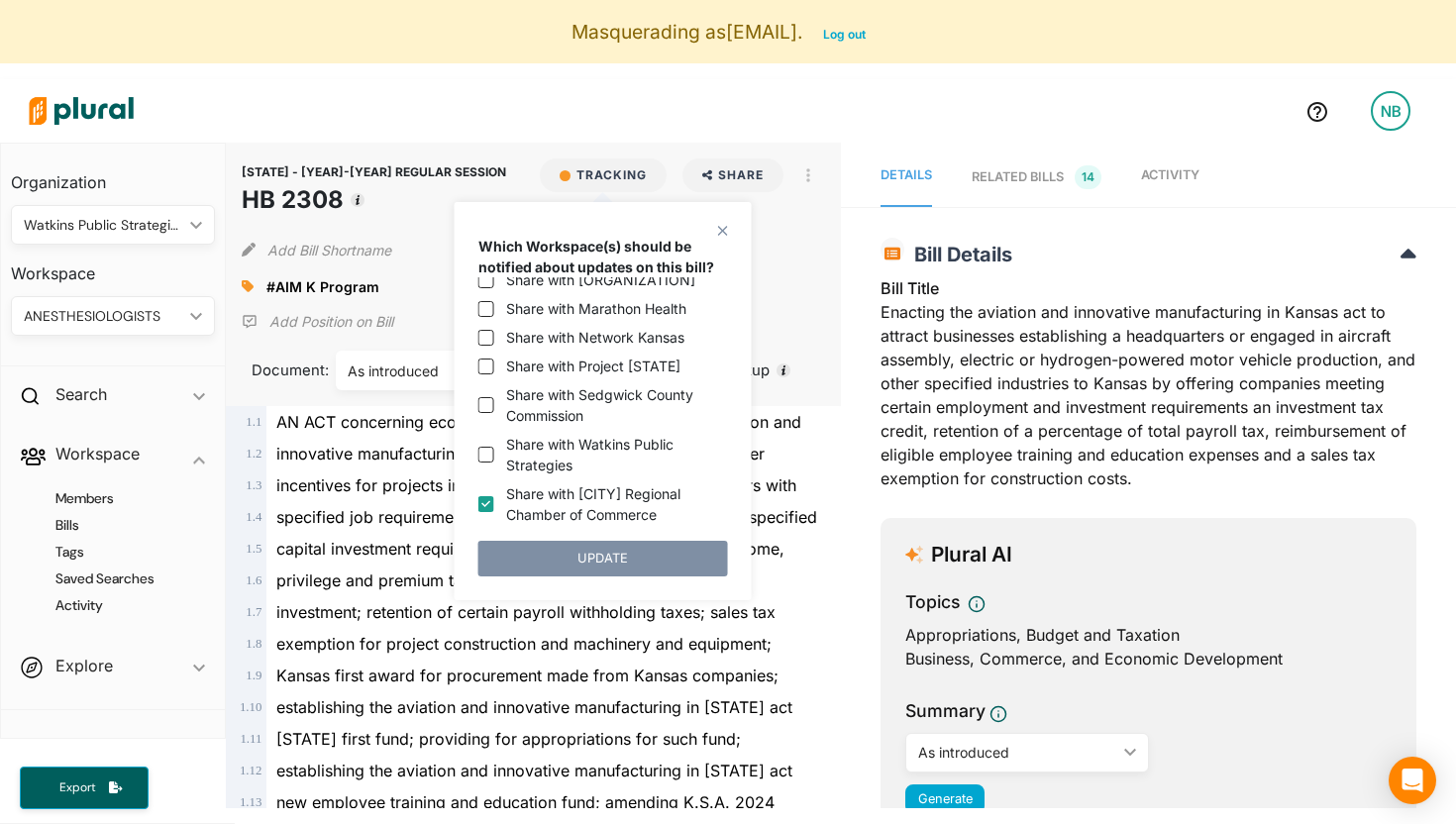 click on "exemption for project construction and machinery and equipment;" at bounding box center [524, 644] 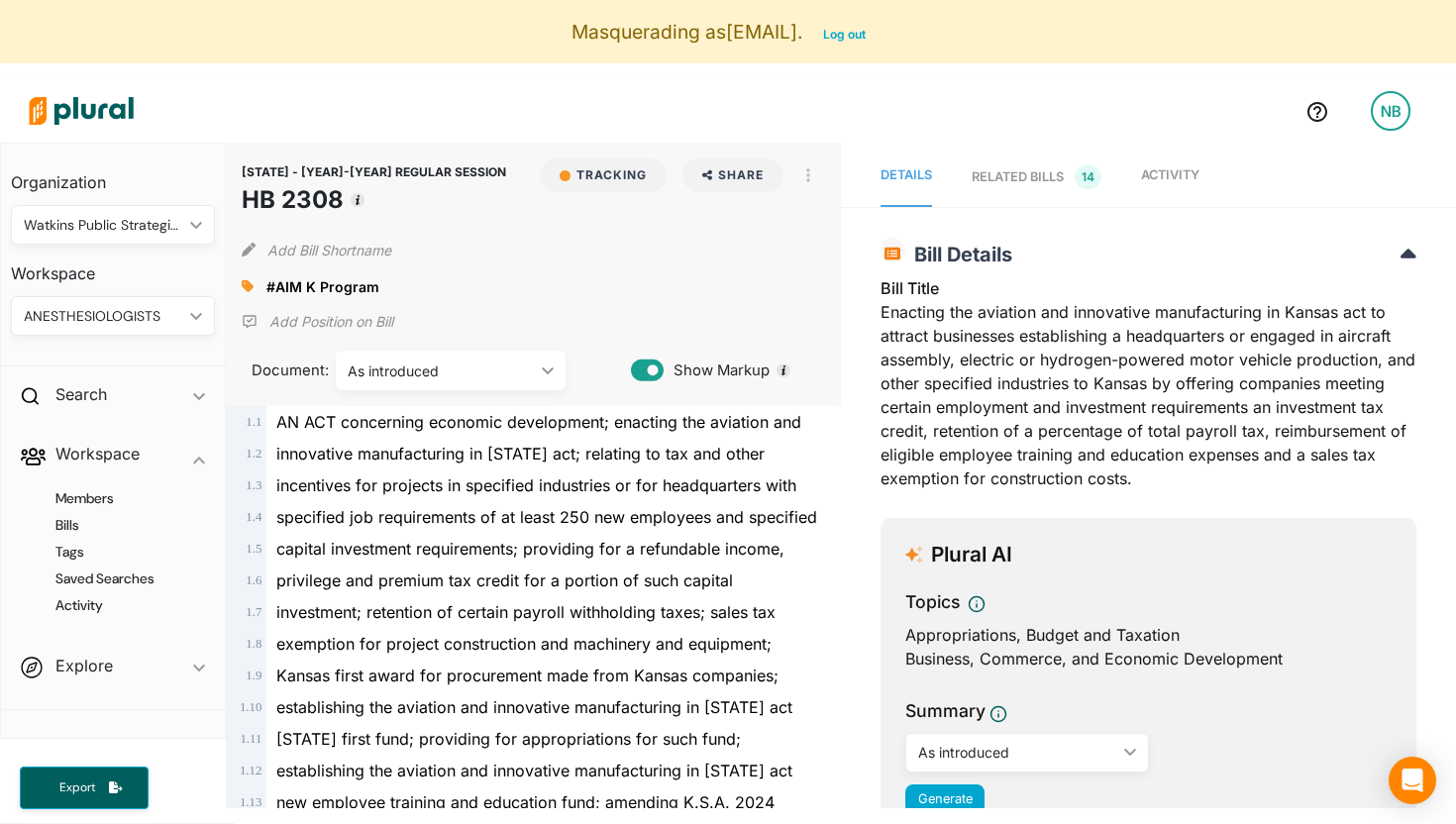 click on "ANESTHESIOLOGISTS" at bounding box center [103, 316] 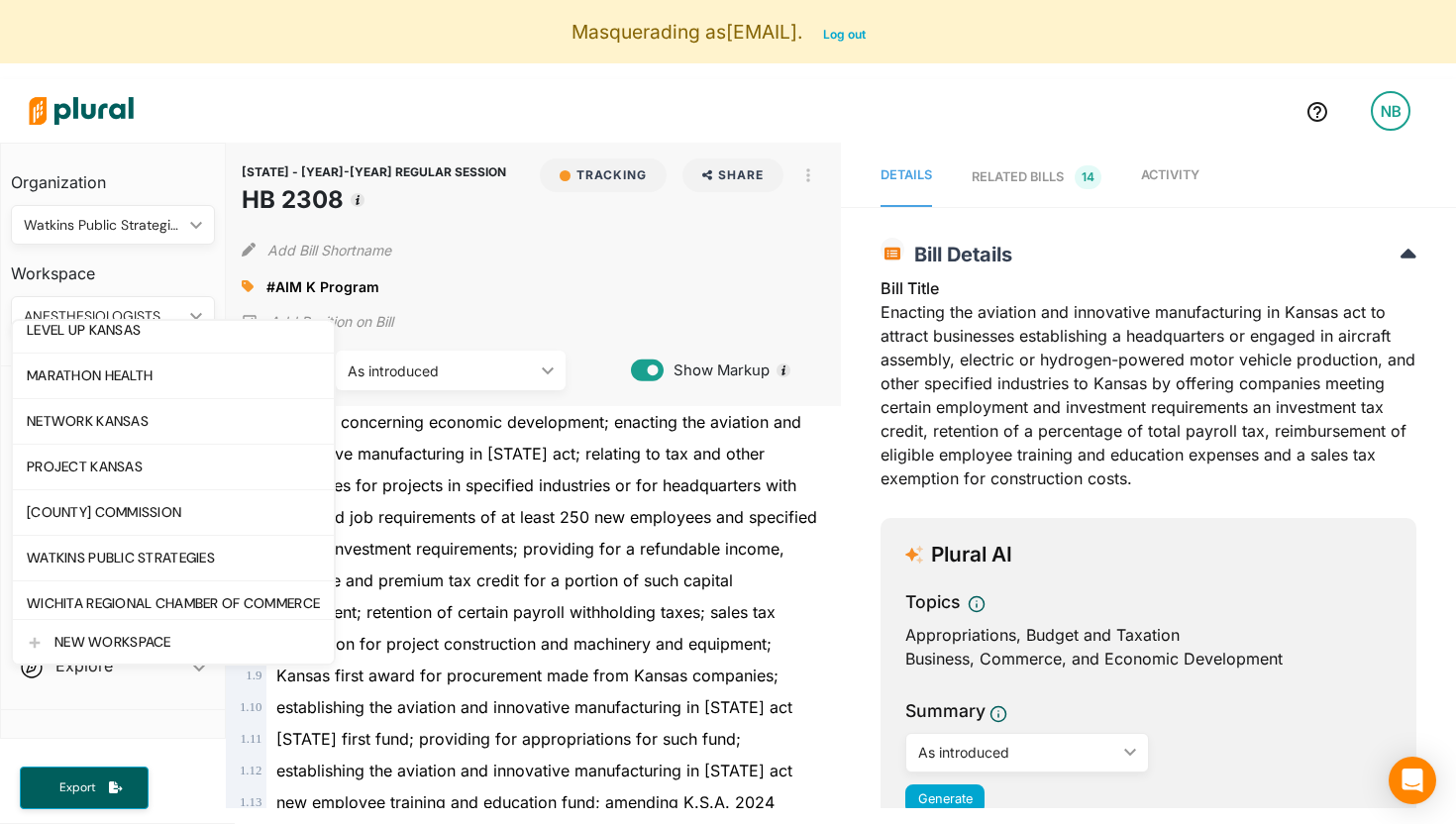 scroll, scrollTop: 933, scrollLeft: 0, axis: vertical 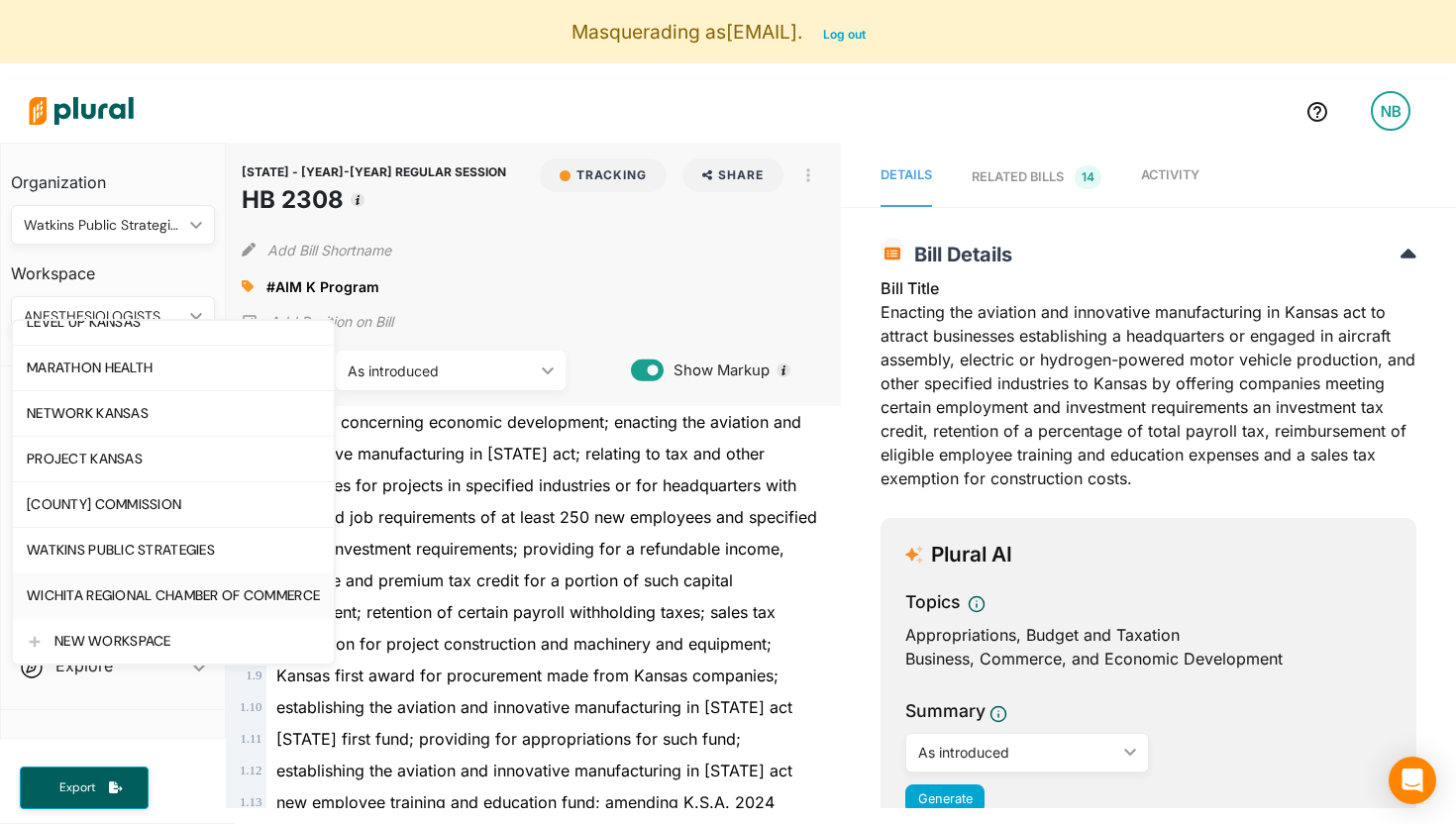 click on "WICHITA REGIONAL CHAMBER OF COMMERCE" at bounding box center [173, 595] 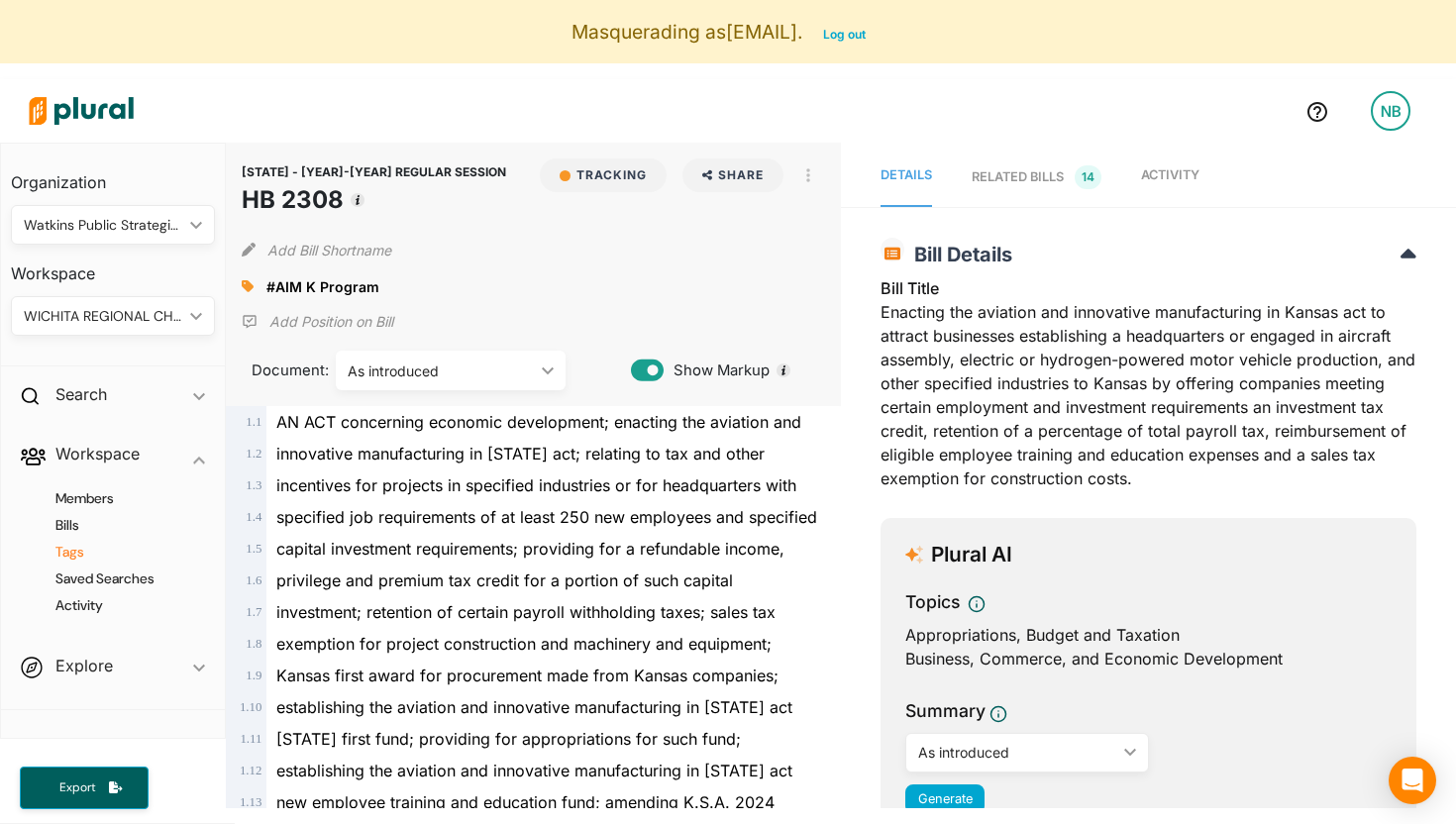 click on "Tags" at bounding box center [118, 552] 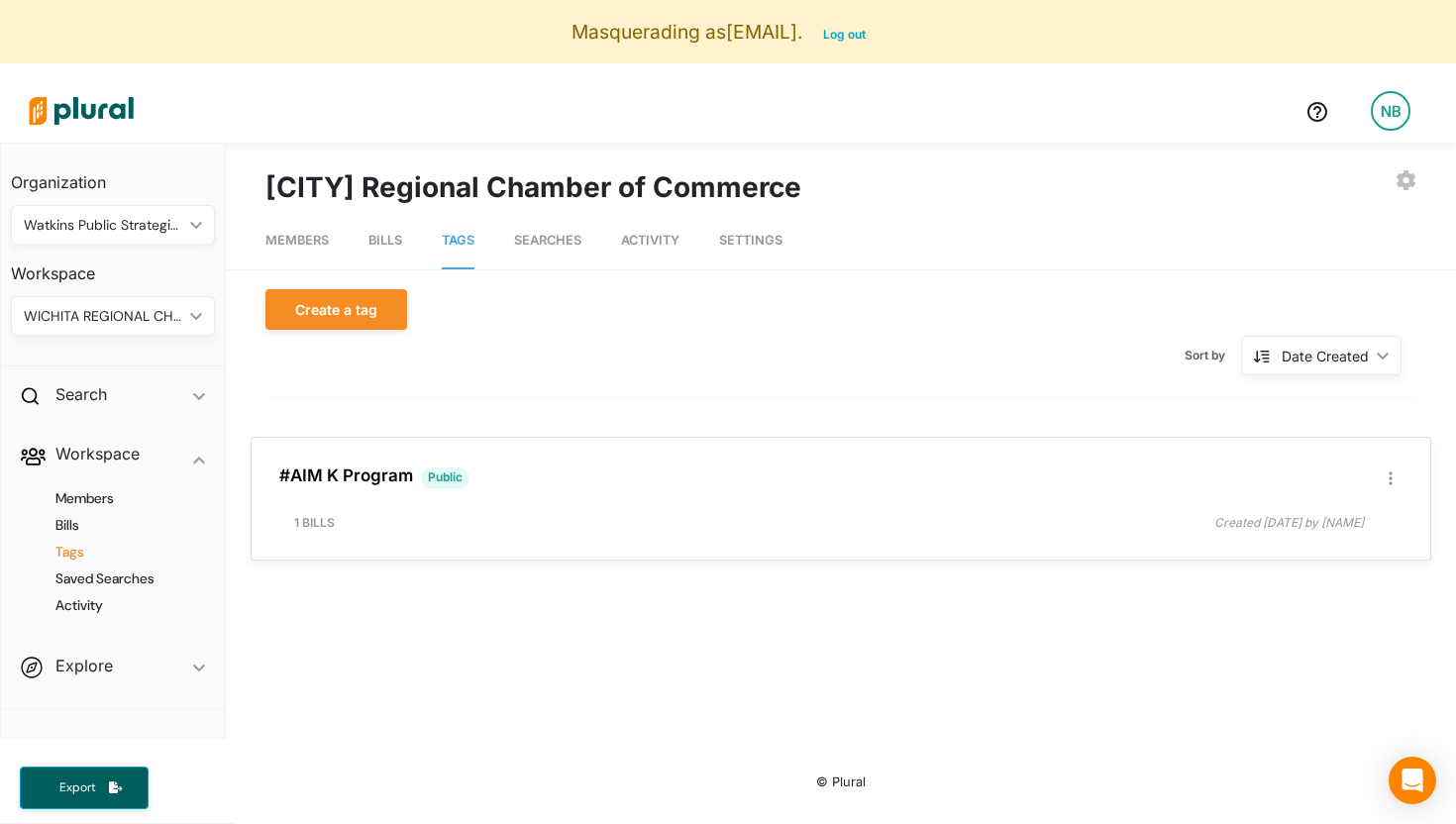 click on "[ORGANIZATION]" at bounding box center [113, 316] 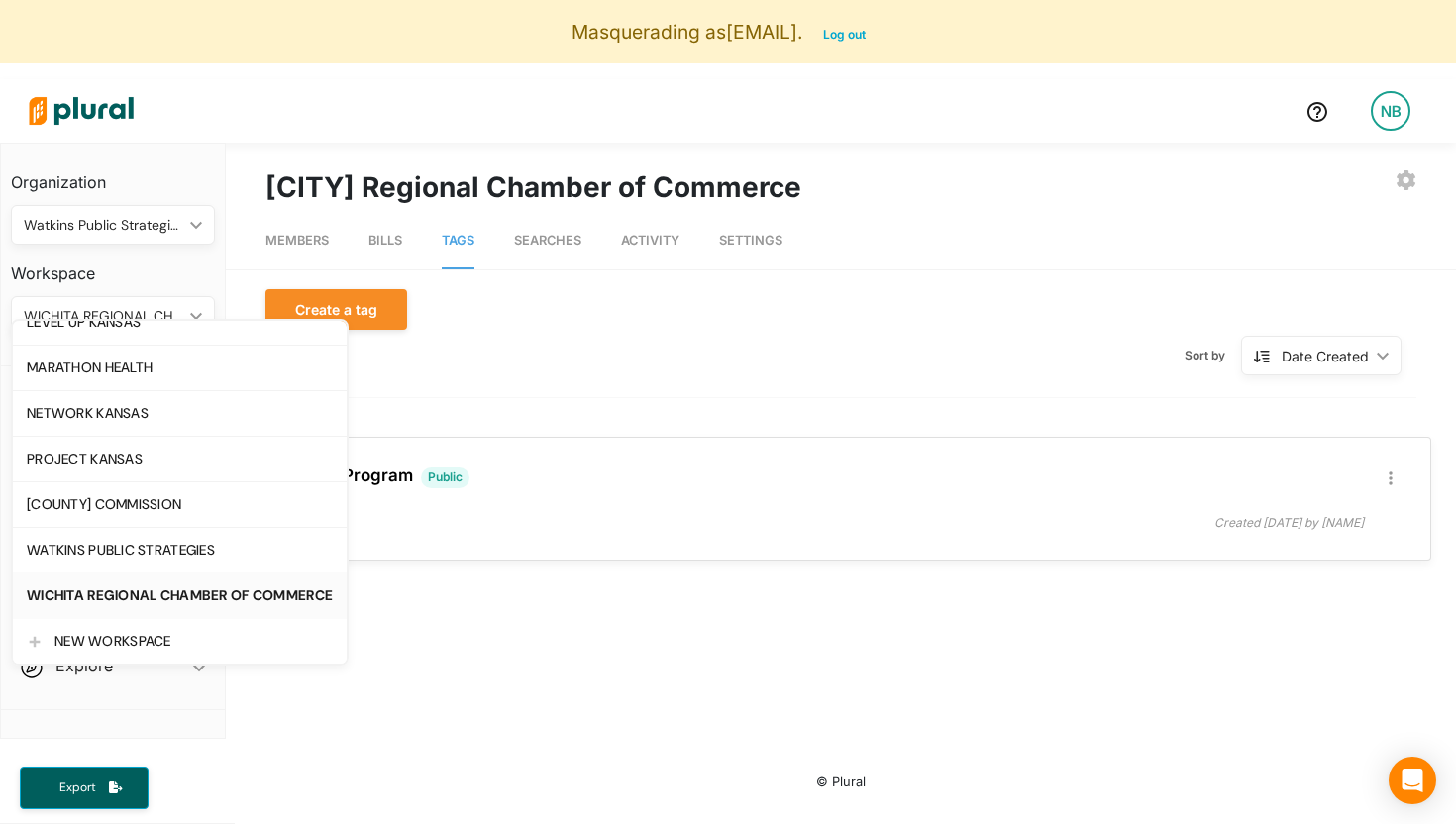 click on "WICHITA REGIONAL CHAMBER OF COMMERCE" 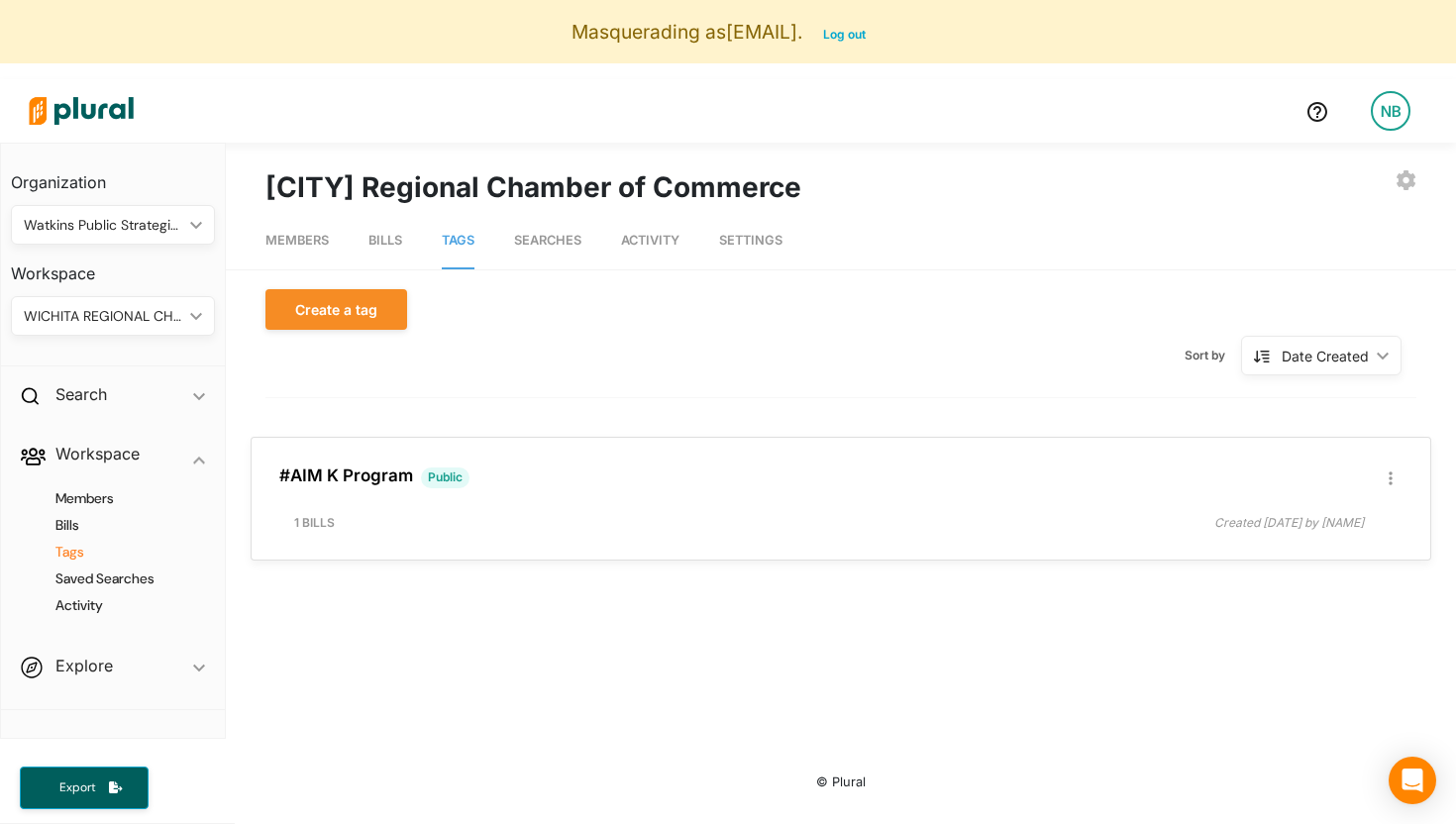 click on "[ORGANIZATION]" at bounding box center (113, 316) 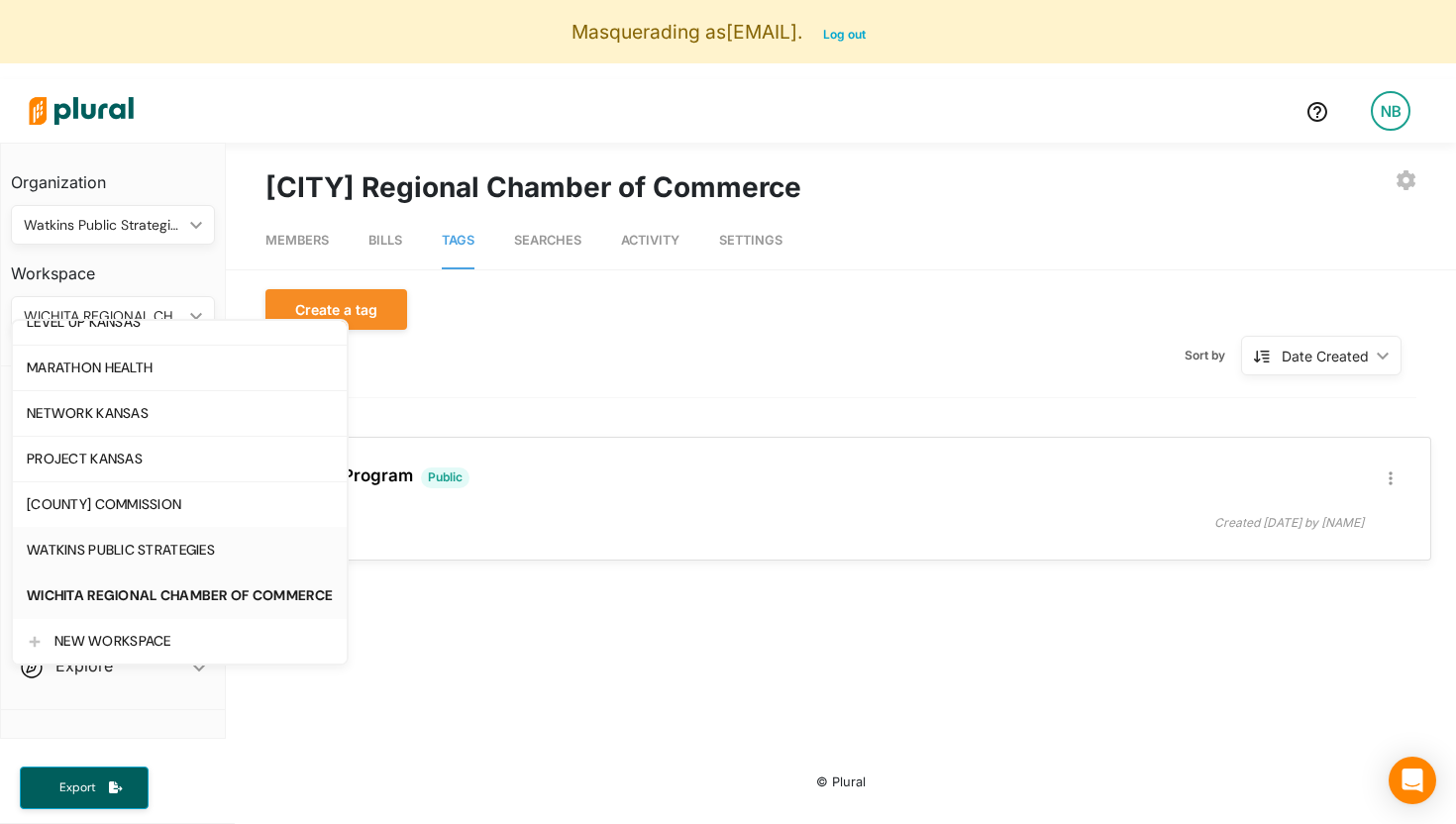 click on "WATKINS PUBLIC STRATEGIES" at bounding box center (179, 550) 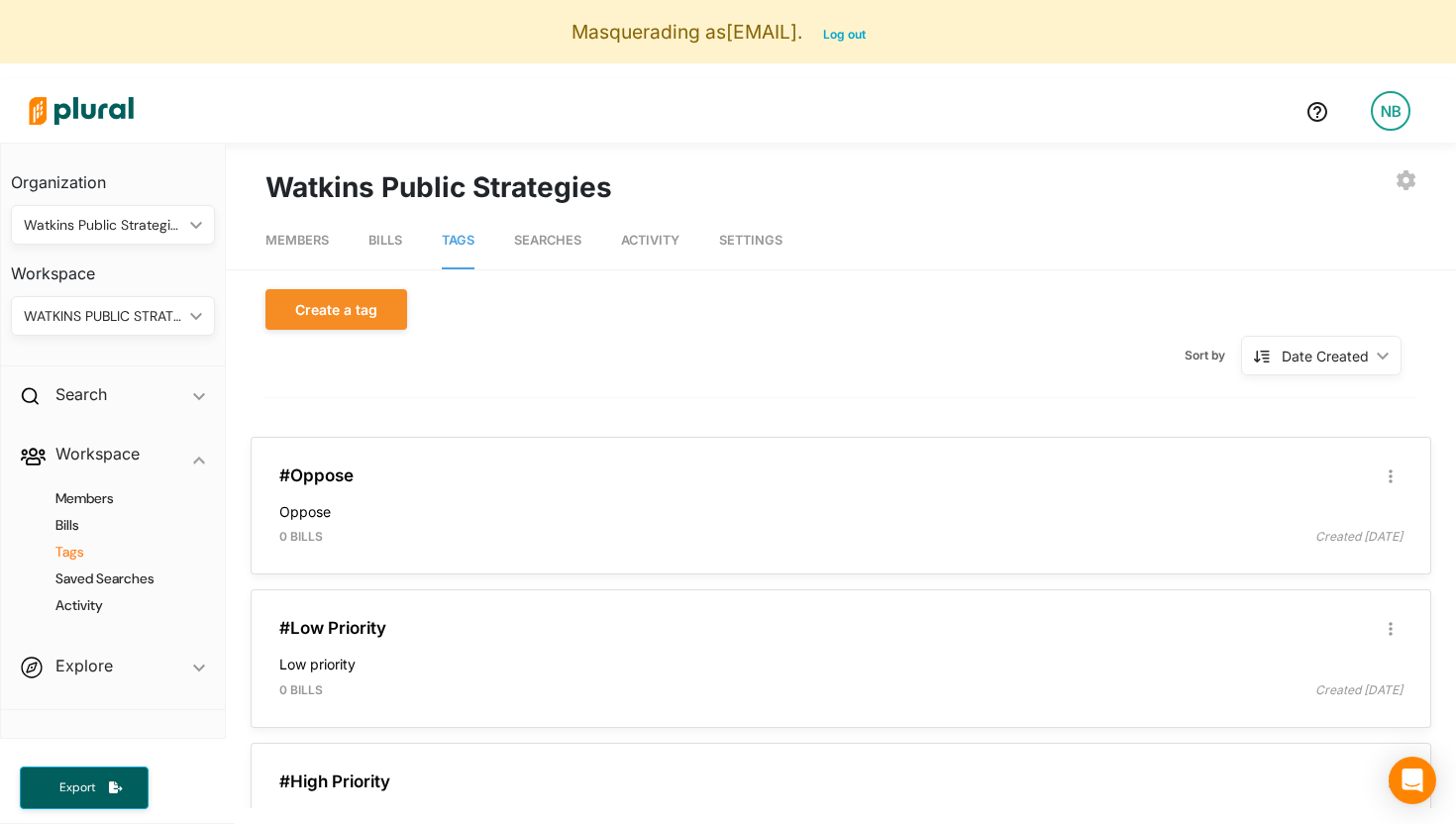click on "WATKINS PUBLIC STRATEGIES" at bounding box center [103, 316] 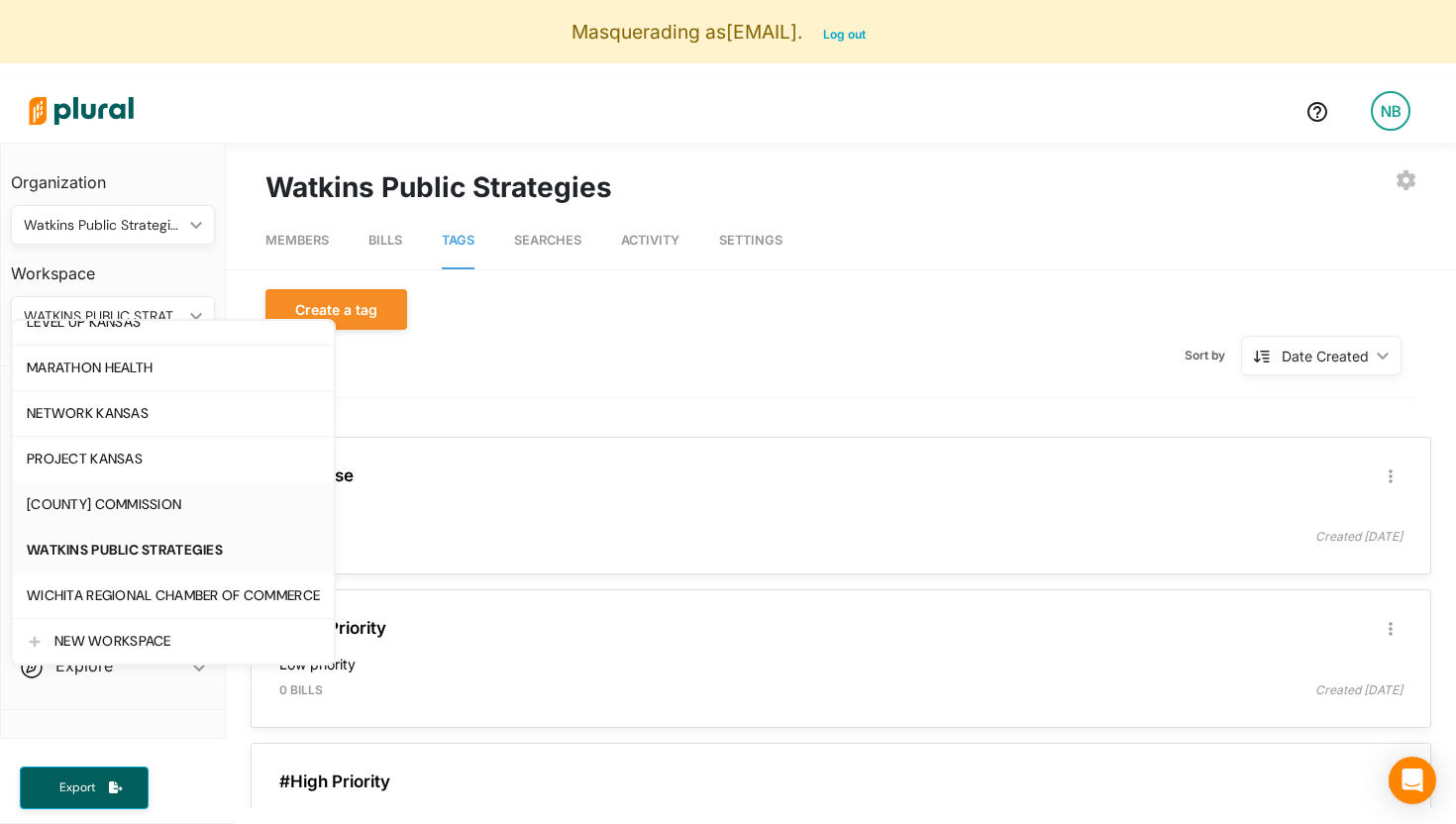 click on "[COUNTY] COMMISSION" 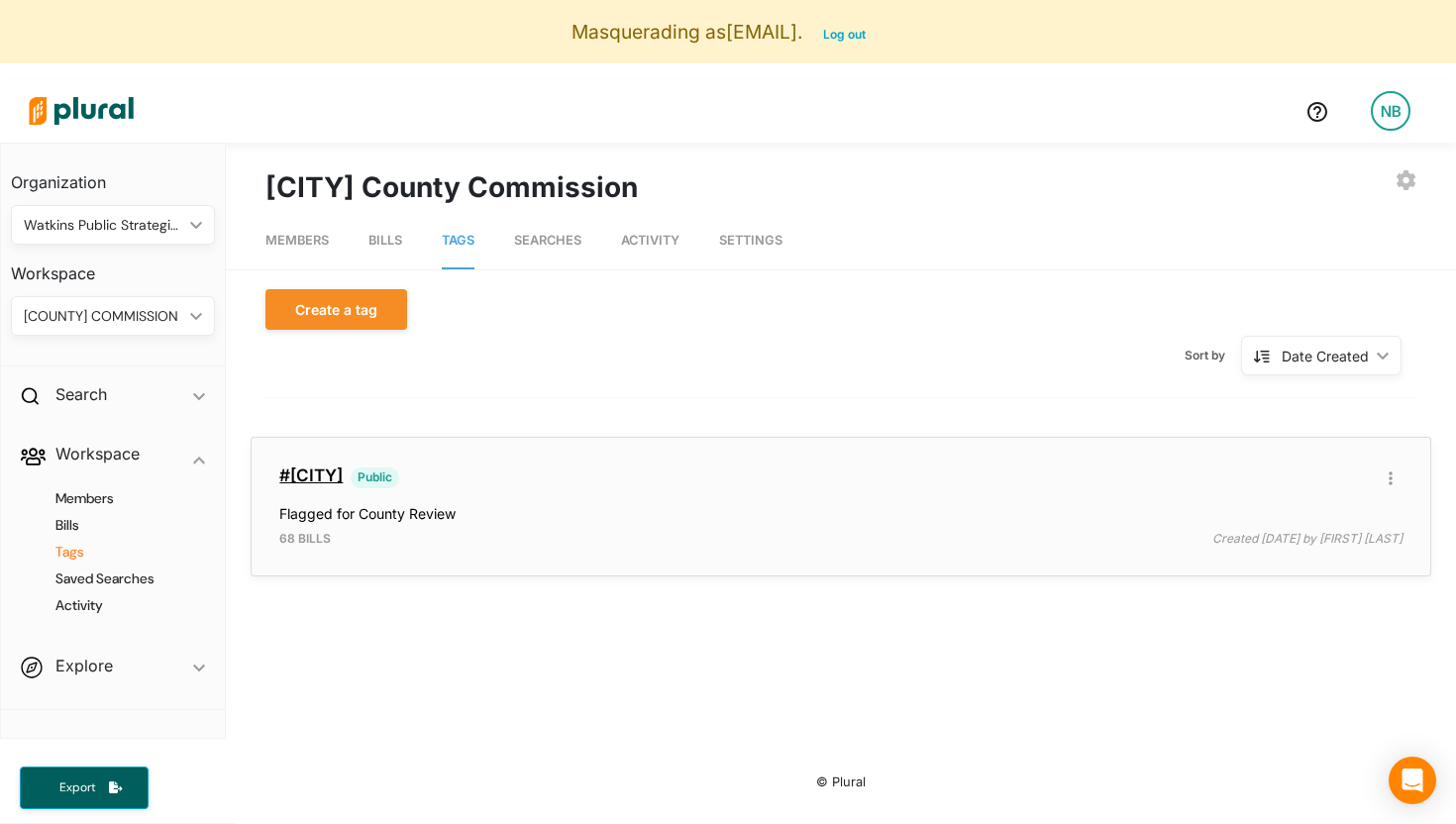 click on "#[CITY]" at bounding box center [311, 475] 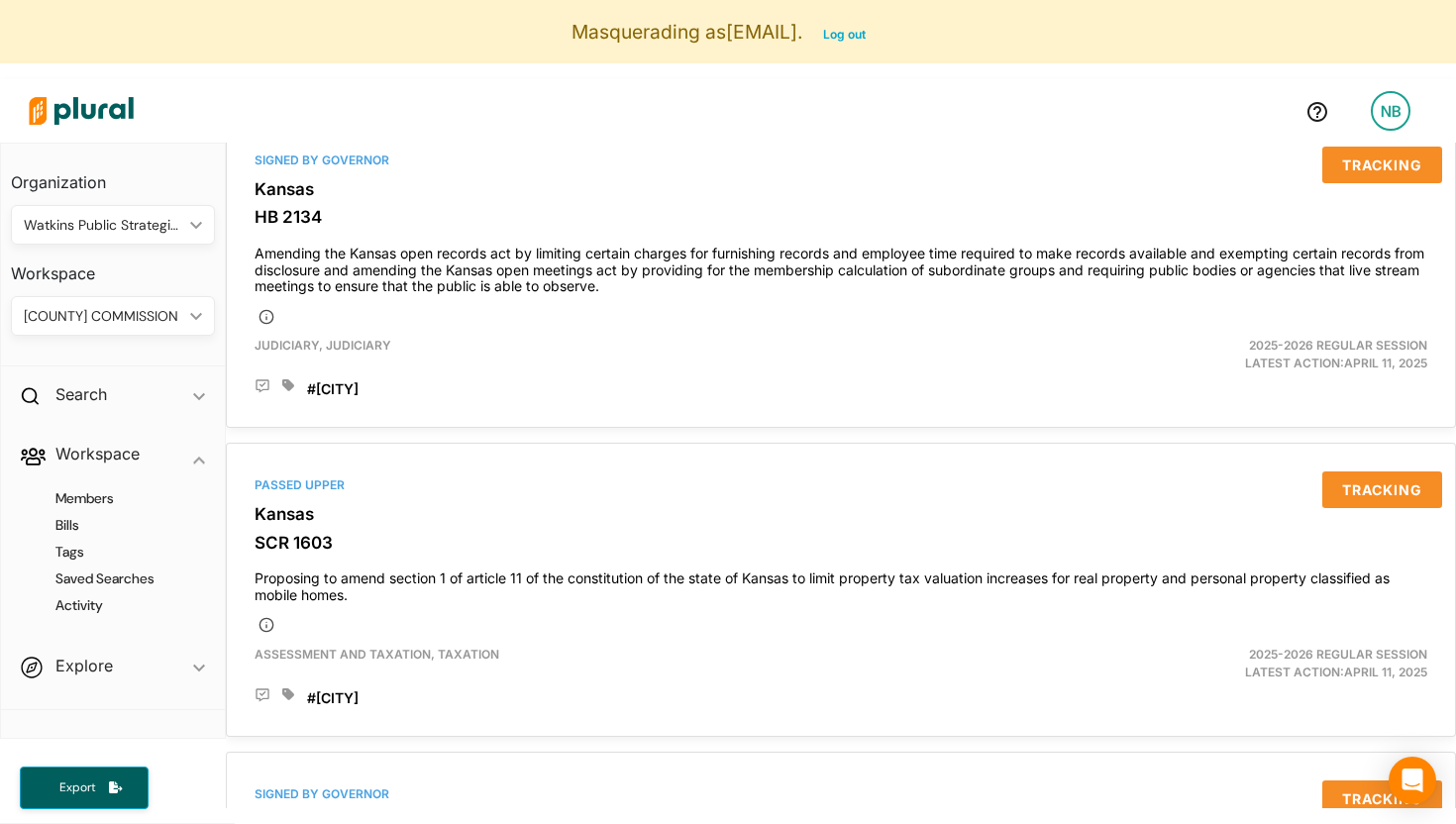 scroll, scrollTop: 0, scrollLeft: 0, axis: both 